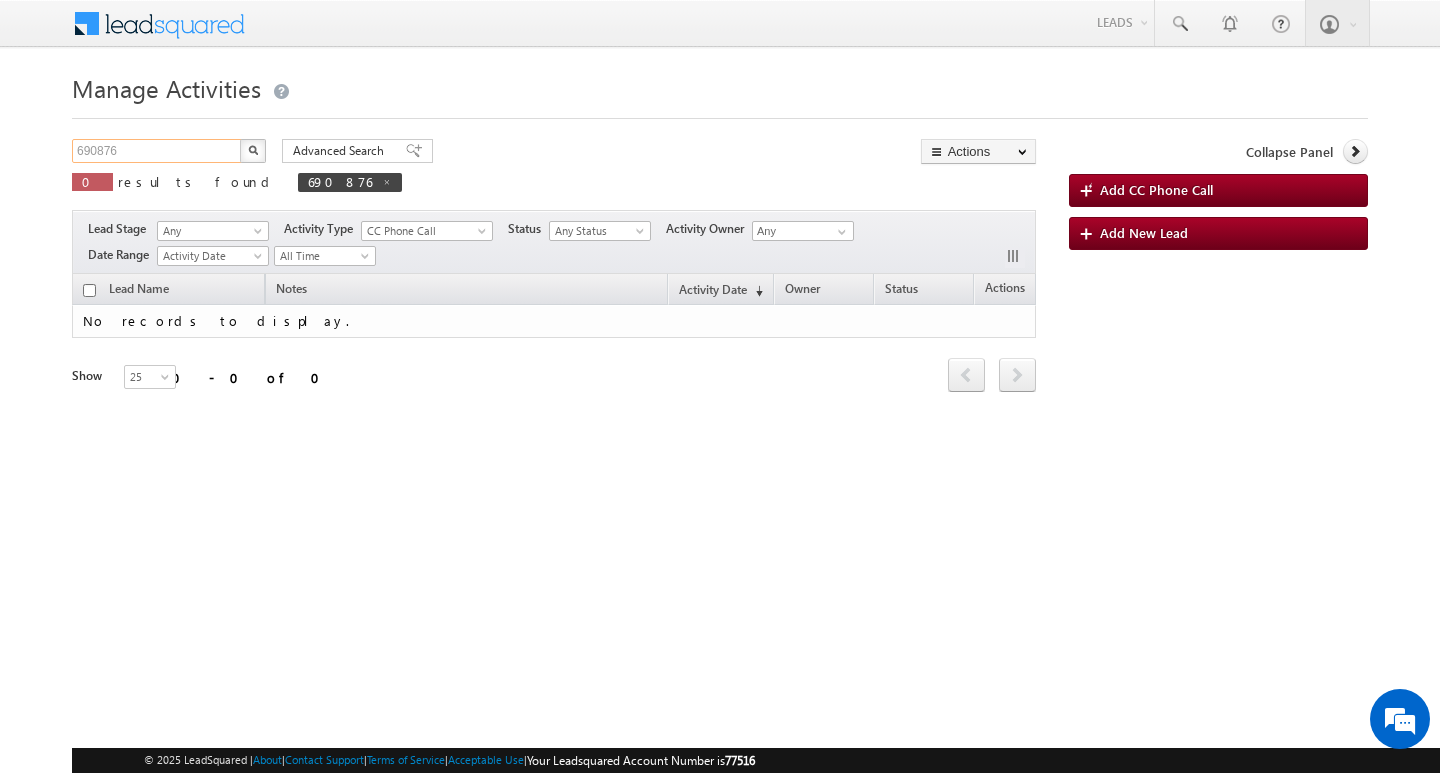 scroll, scrollTop: 0, scrollLeft: 0, axis: both 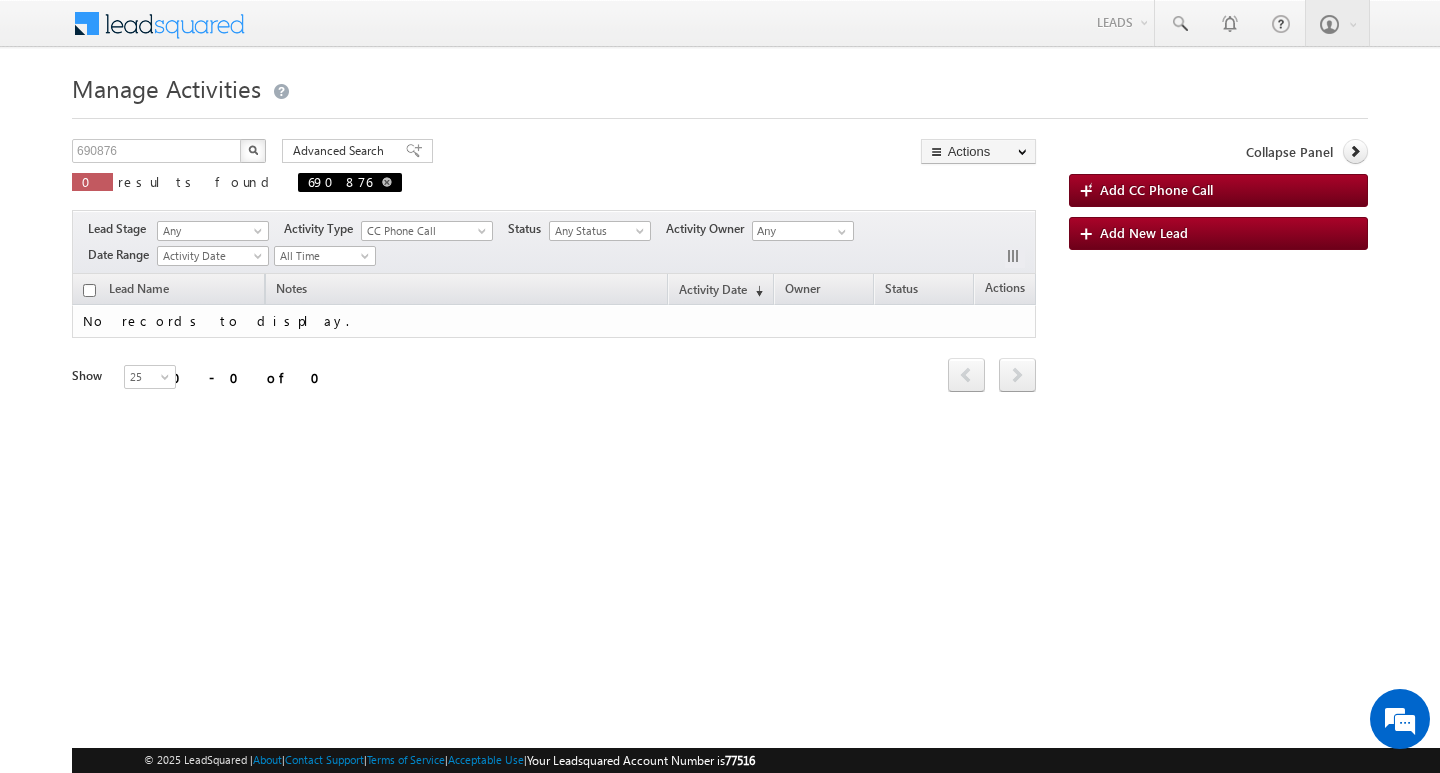 click at bounding box center [387, 182] 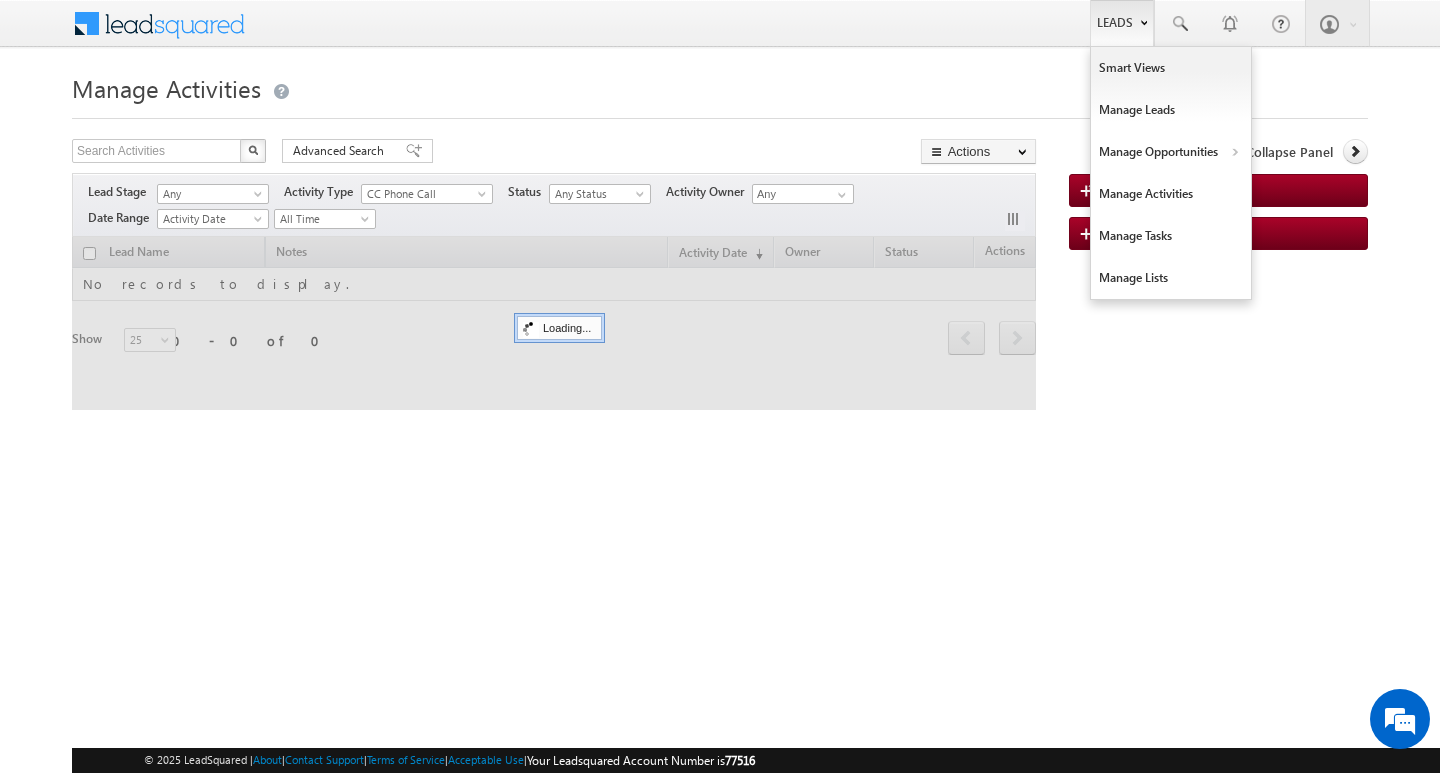 click on "Leads" at bounding box center (1122, 23) 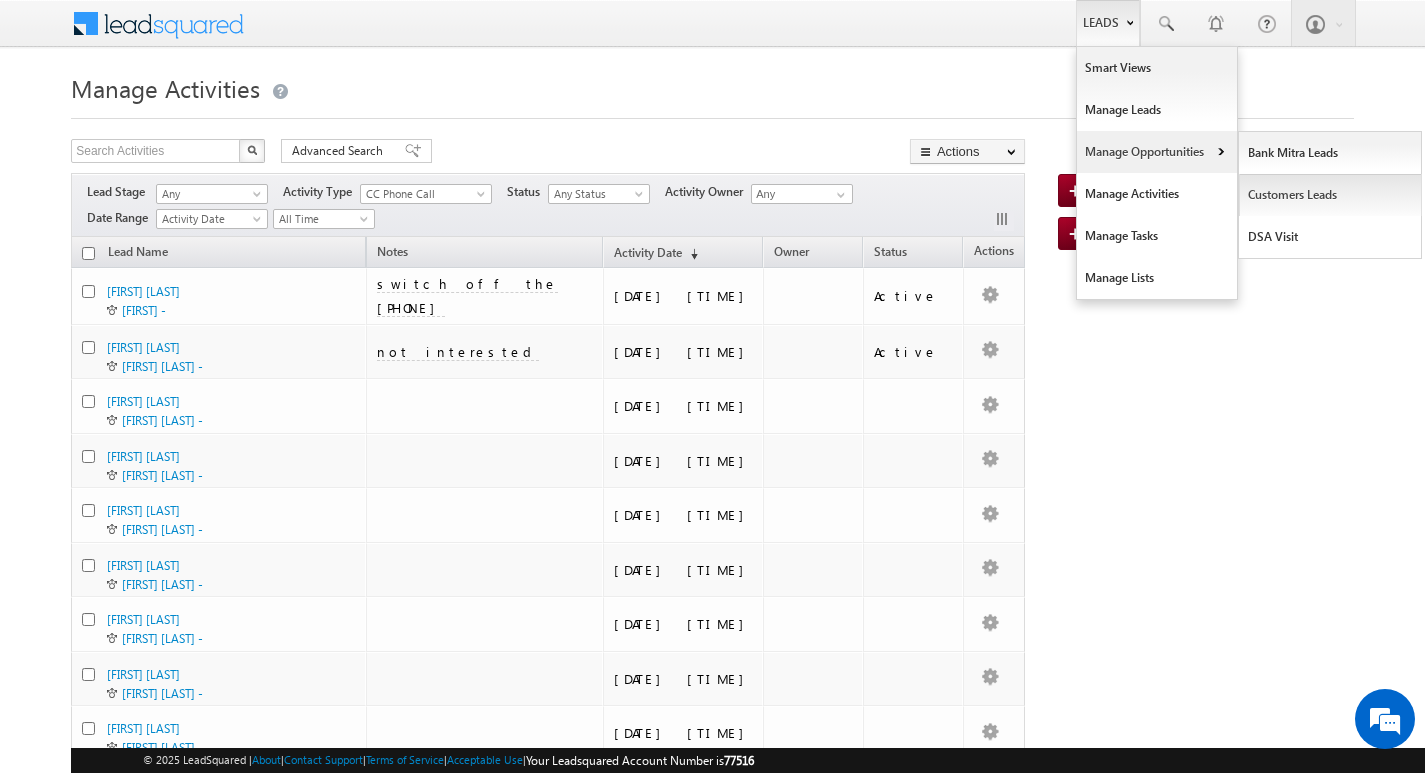 click on "Customers Leads" at bounding box center (1330, 195) 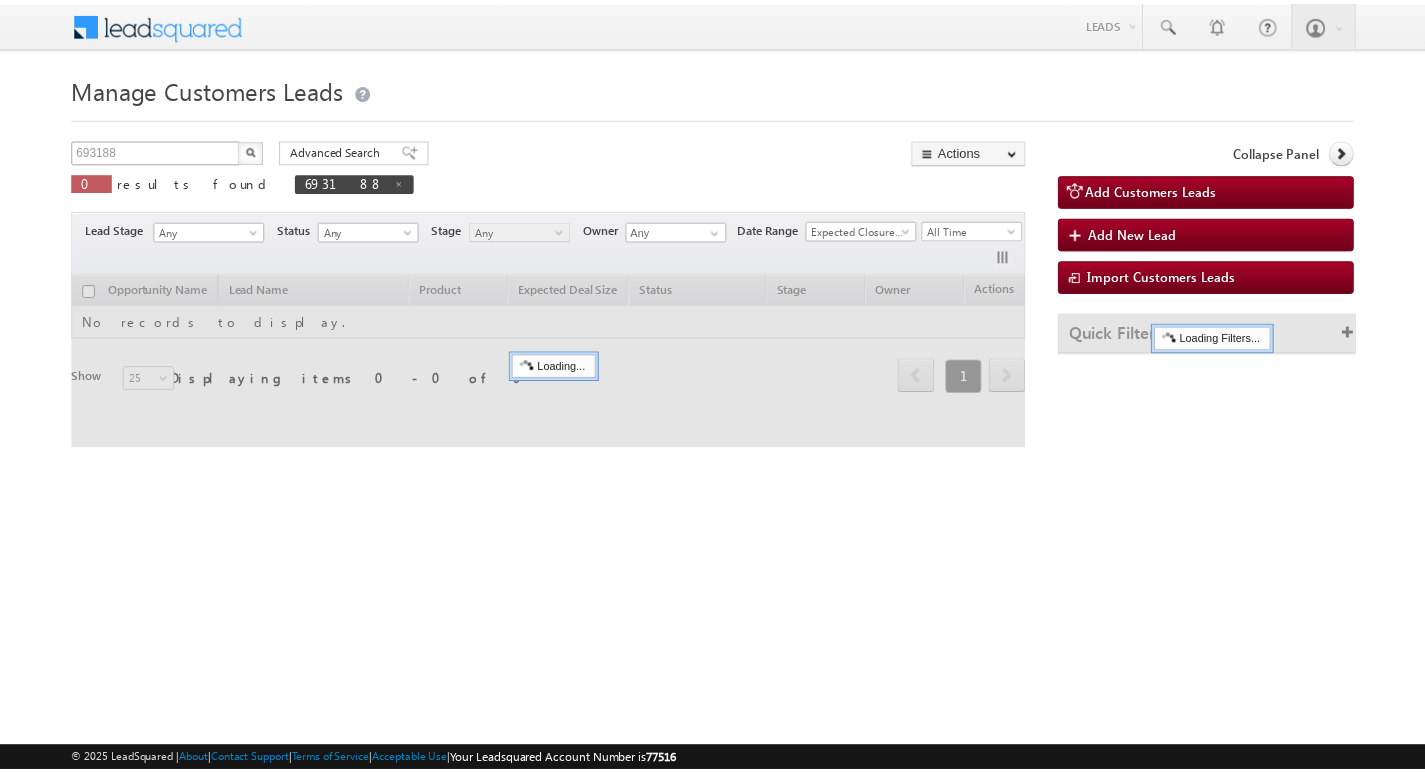 scroll, scrollTop: 0, scrollLeft: 0, axis: both 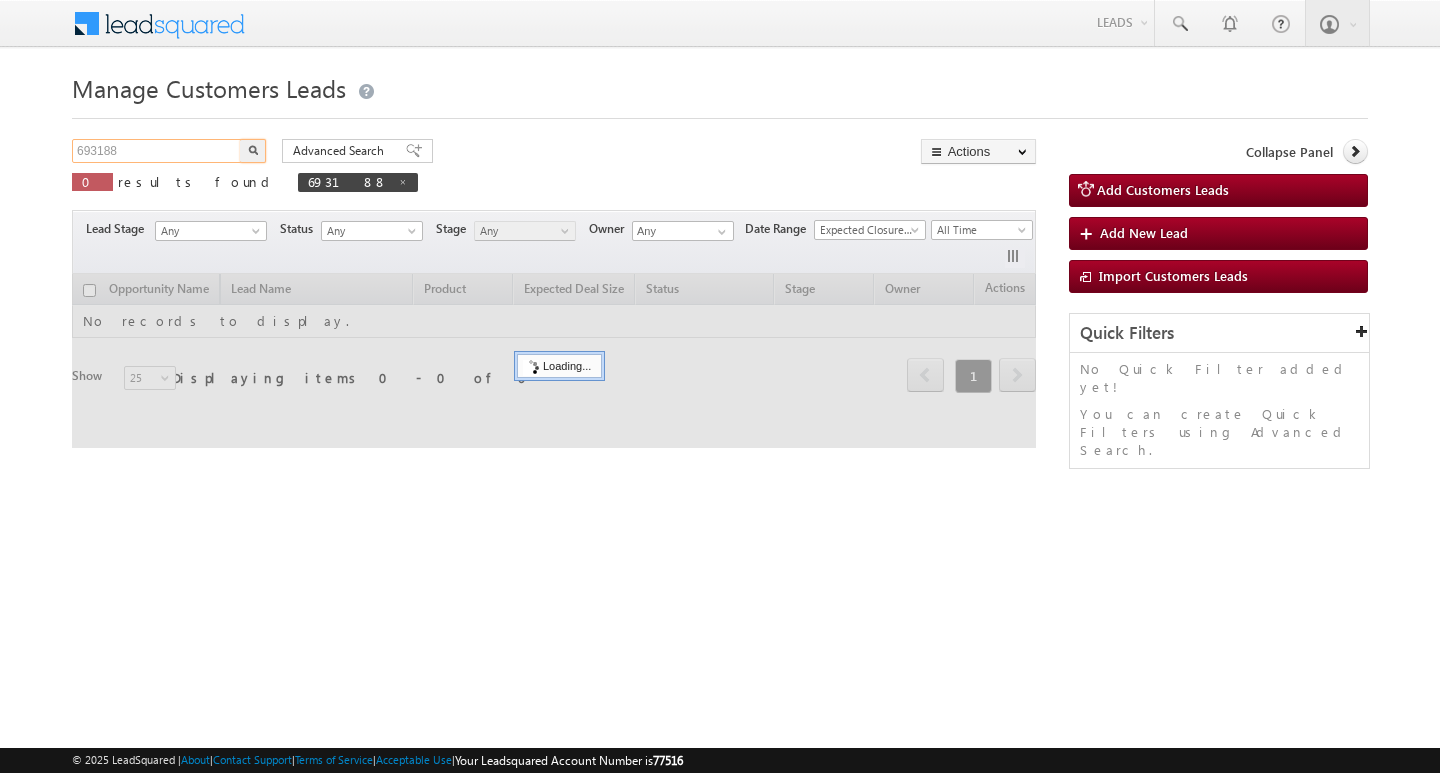 click on "693188" at bounding box center (157, 151) 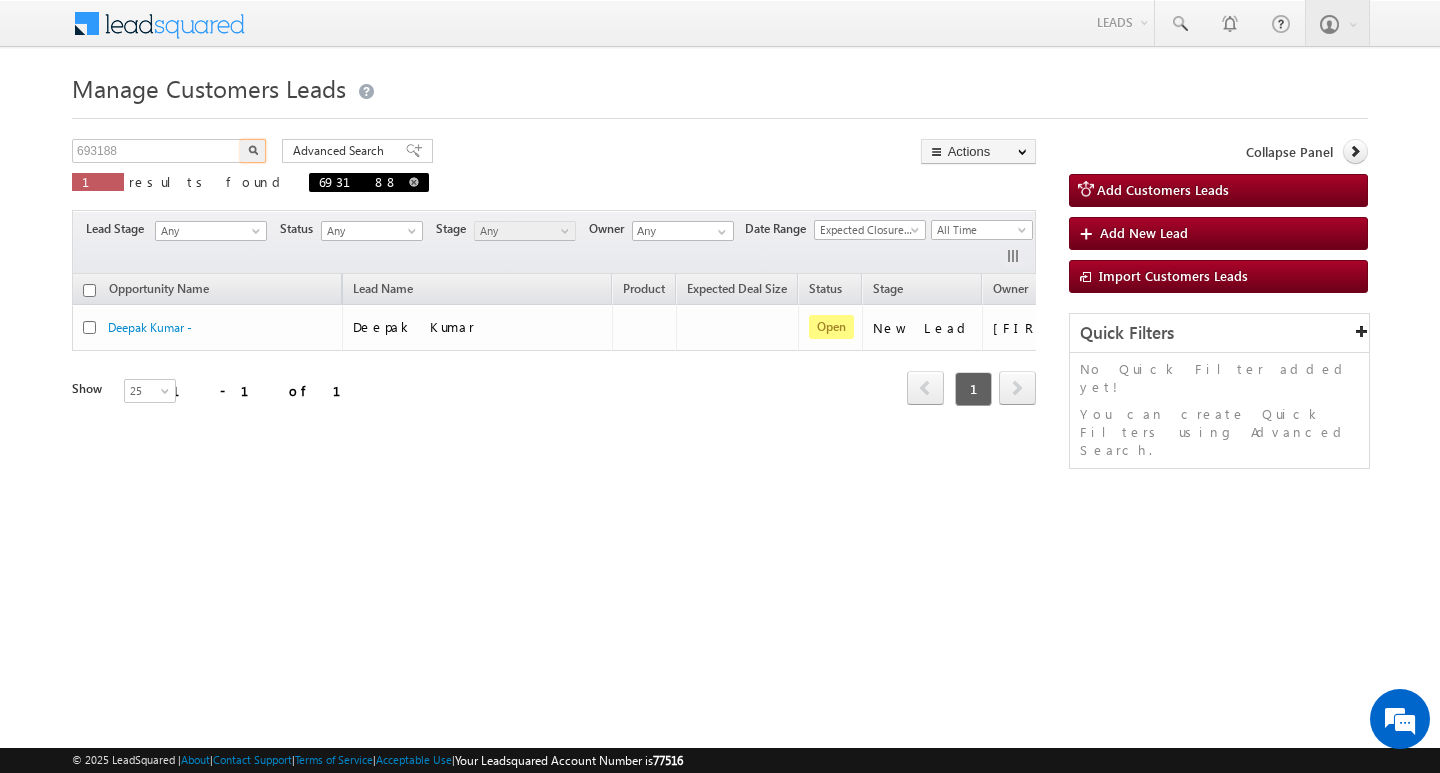 click on "693188" at bounding box center [369, 182] 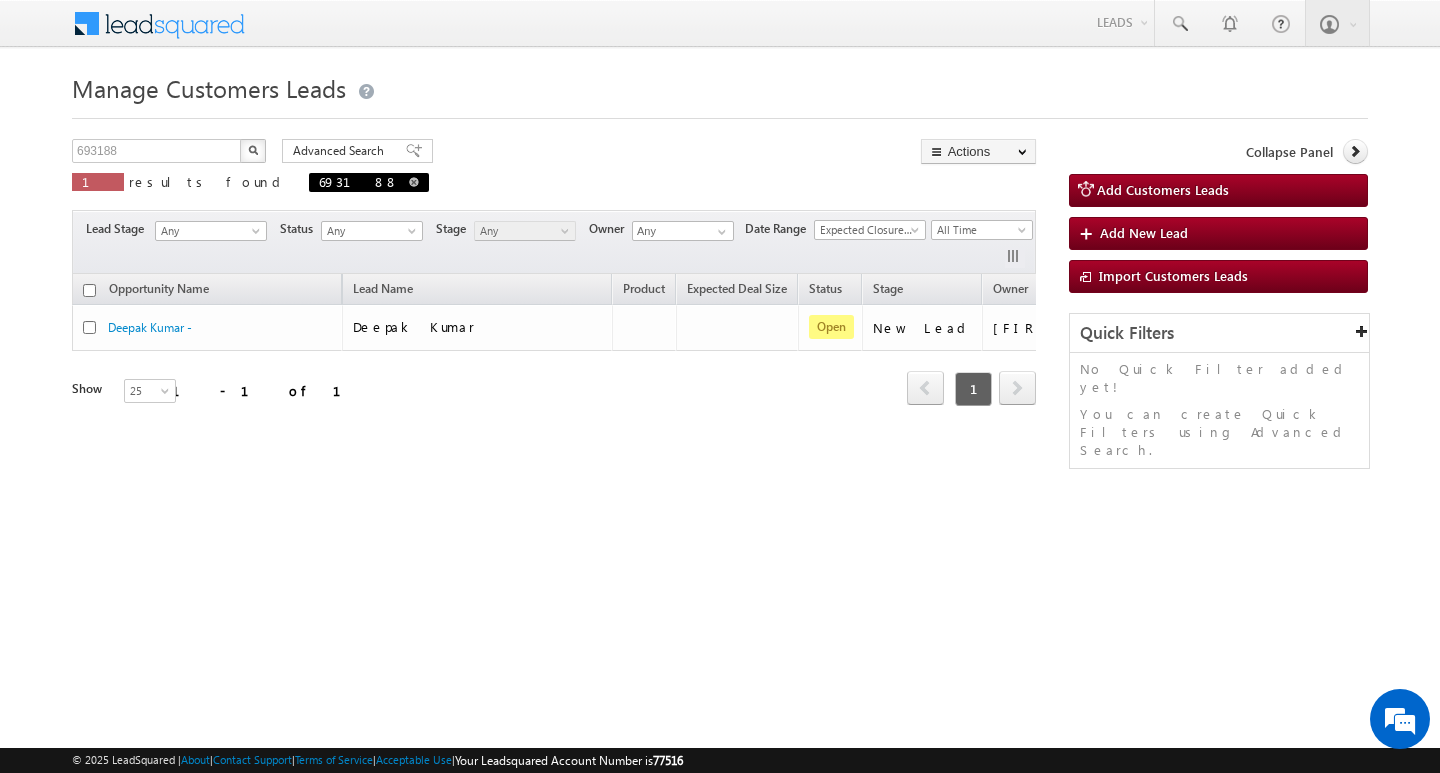 click at bounding box center (414, 181) 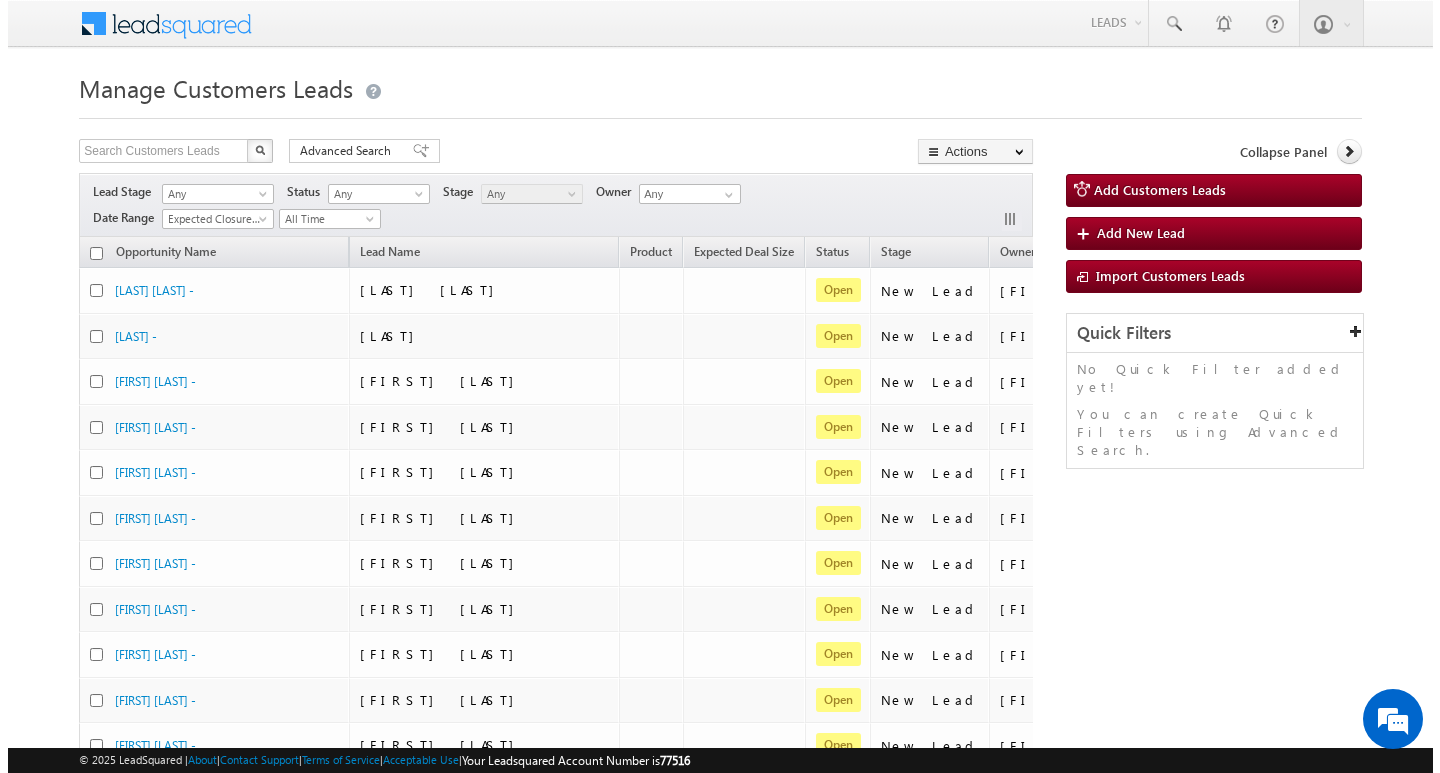 scroll, scrollTop: 0, scrollLeft: 0, axis: both 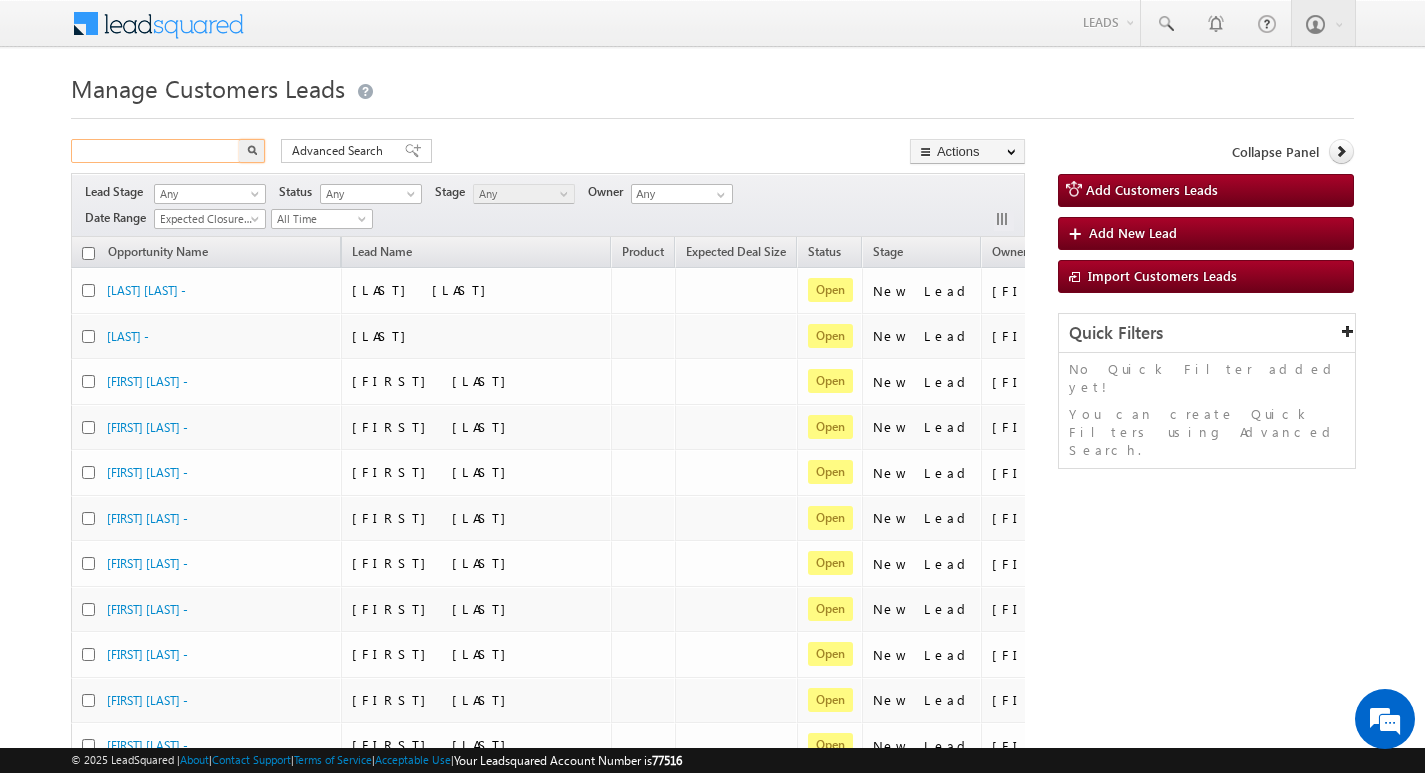 click at bounding box center (156, 151) 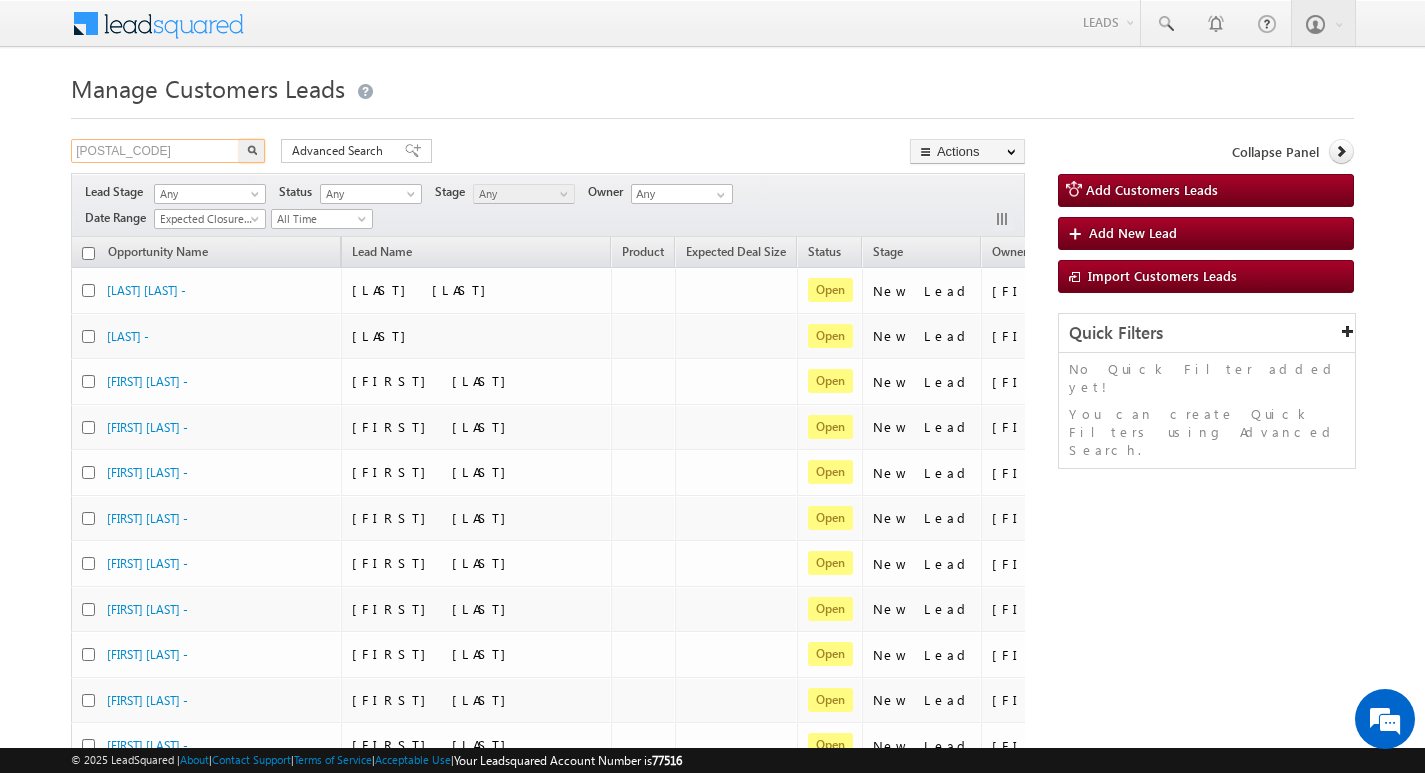 type on "701792" 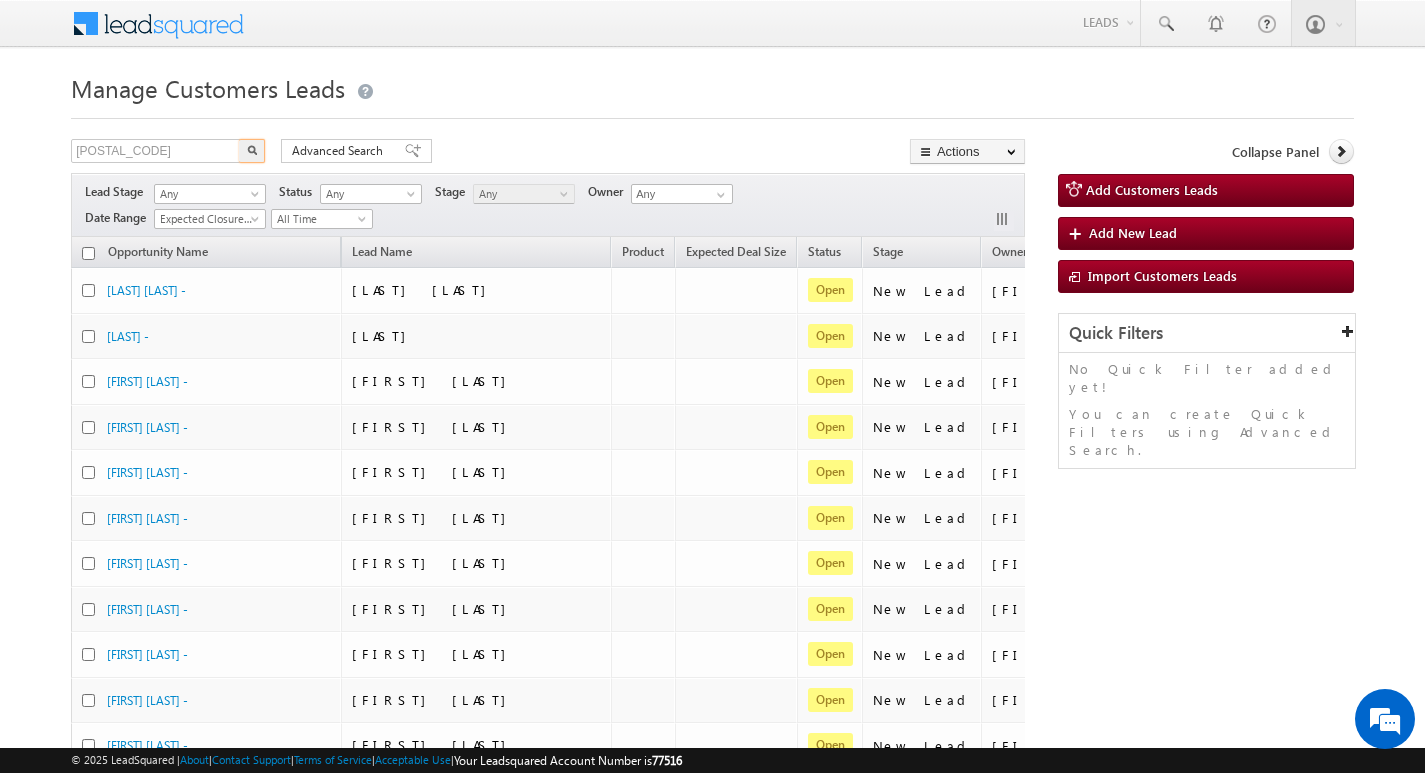 click at bounding box center (252, 151) 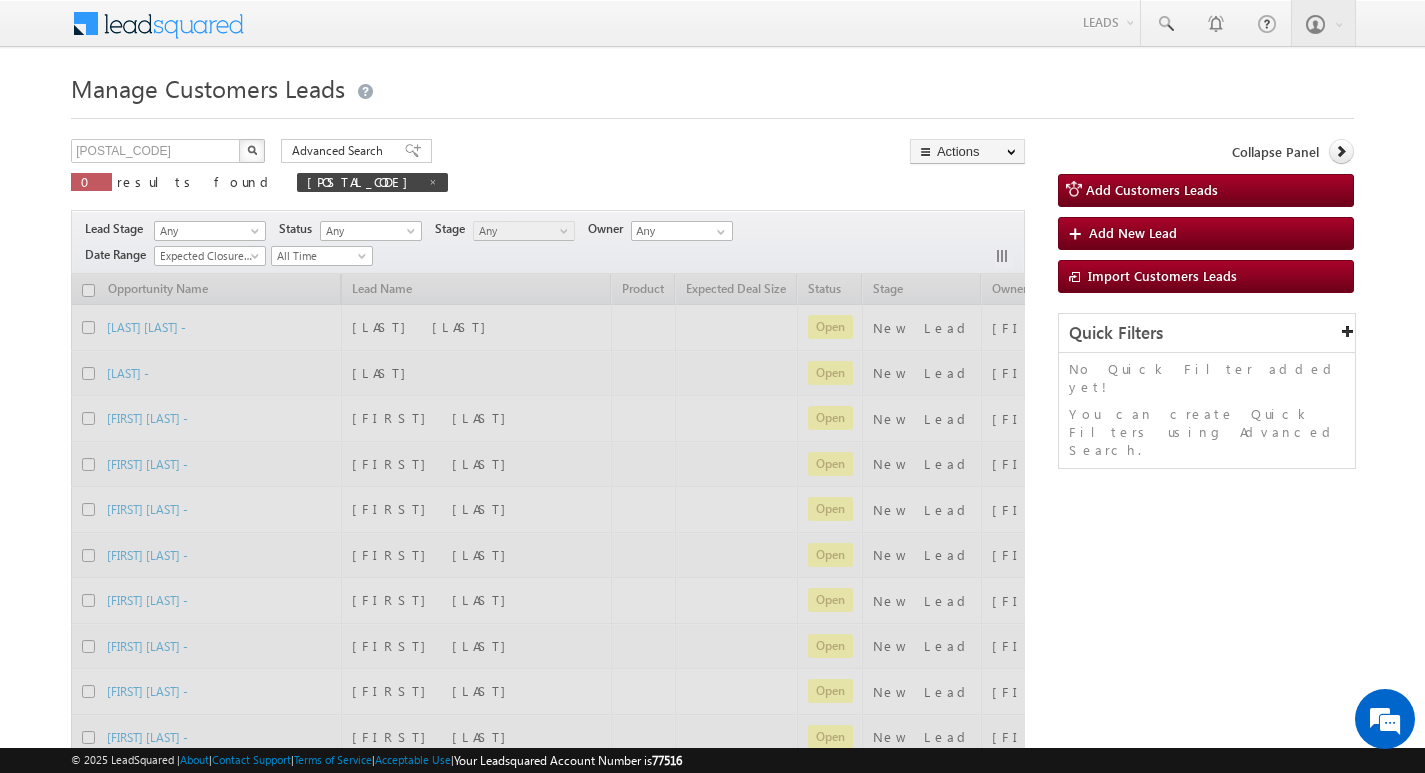 type 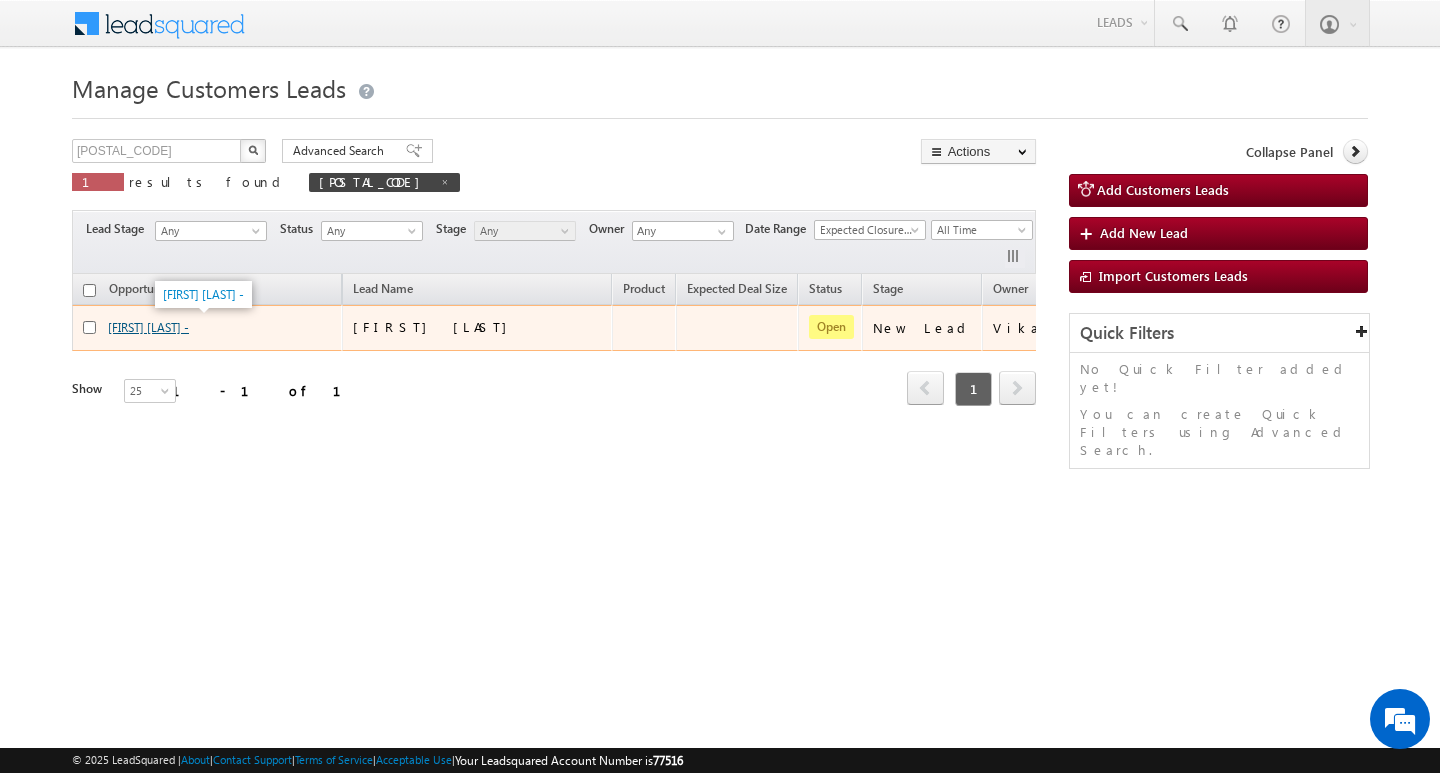 click on "Dipendra Singh  -" at bounding box center [148, 327] 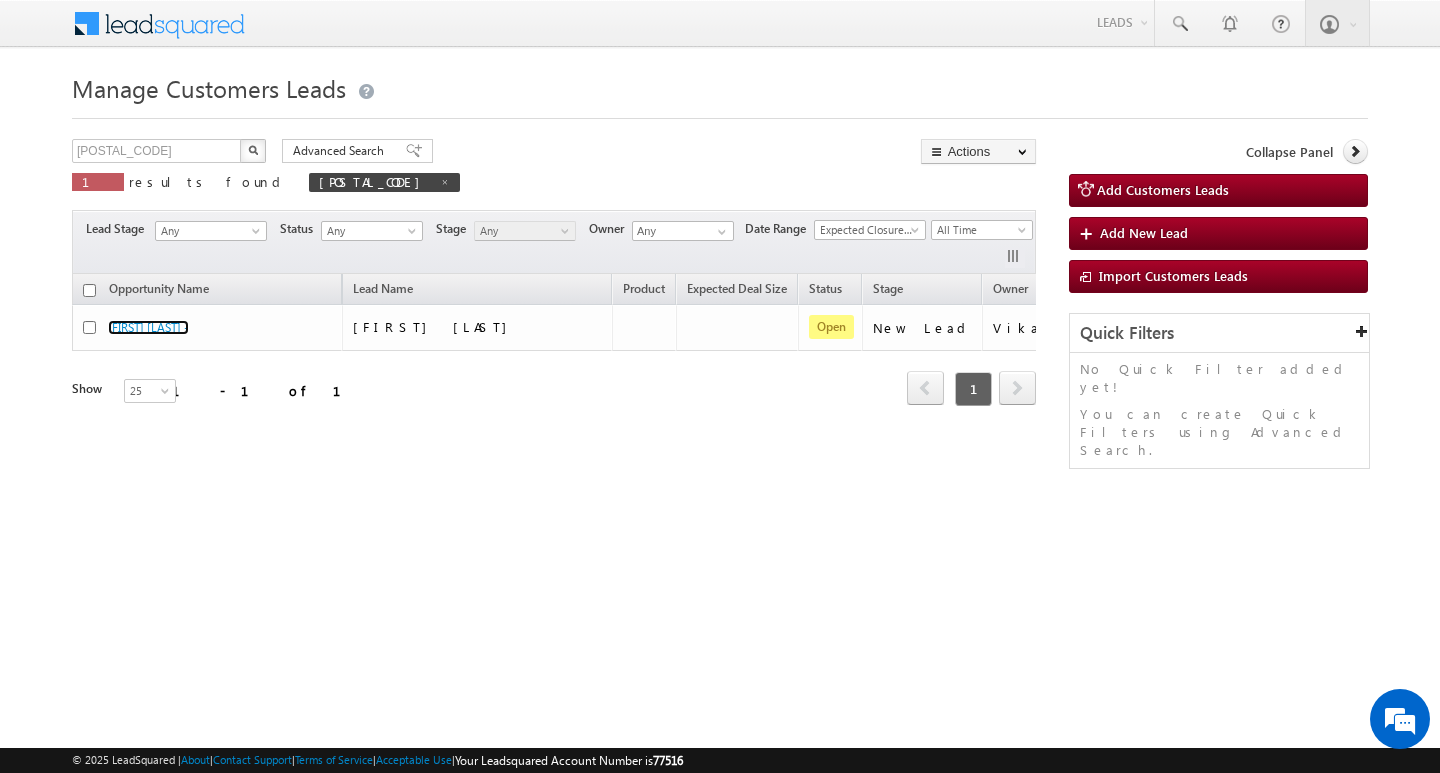 click on "Opportunity Name" at bounding box center (159, 291) 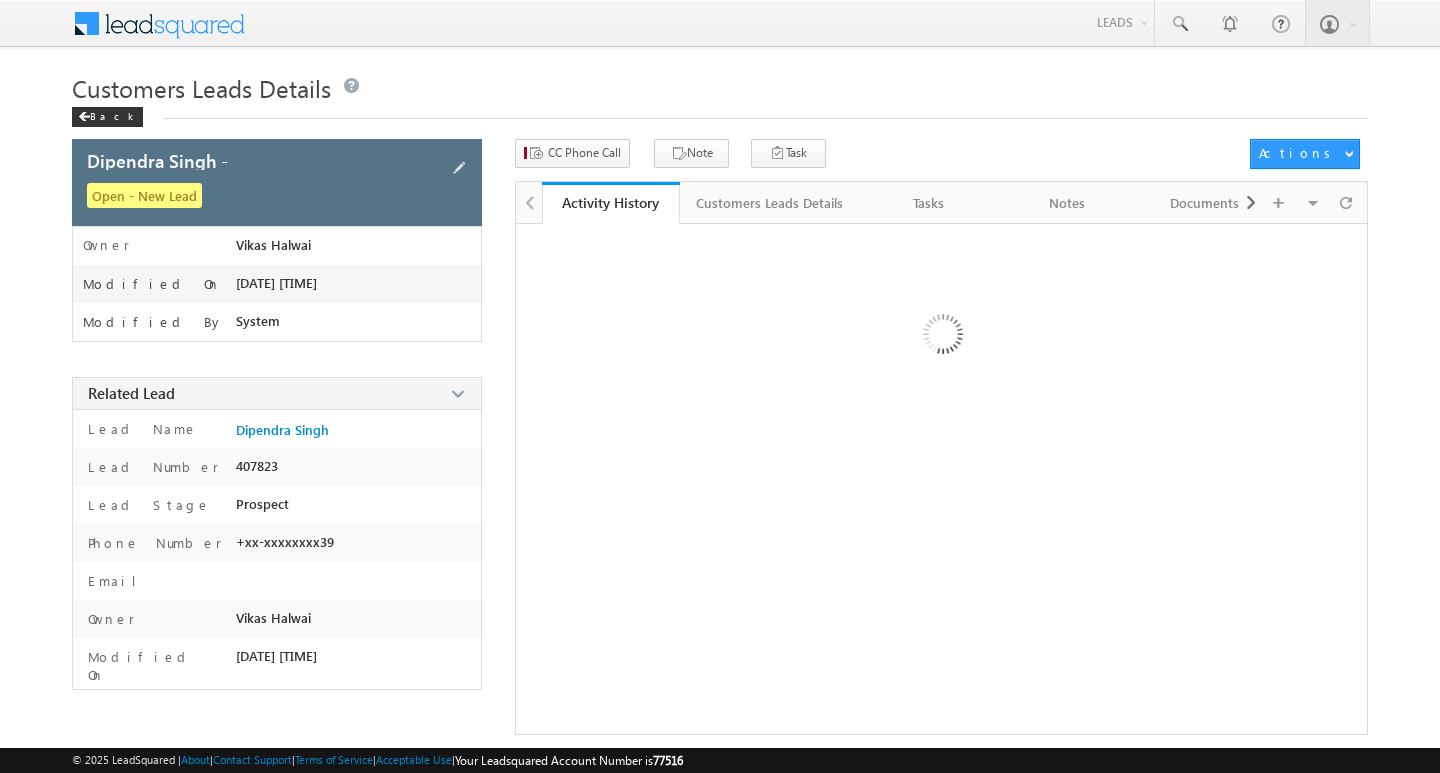 scroll, scrollTop: 0, scrollLeft: 0, axis: both 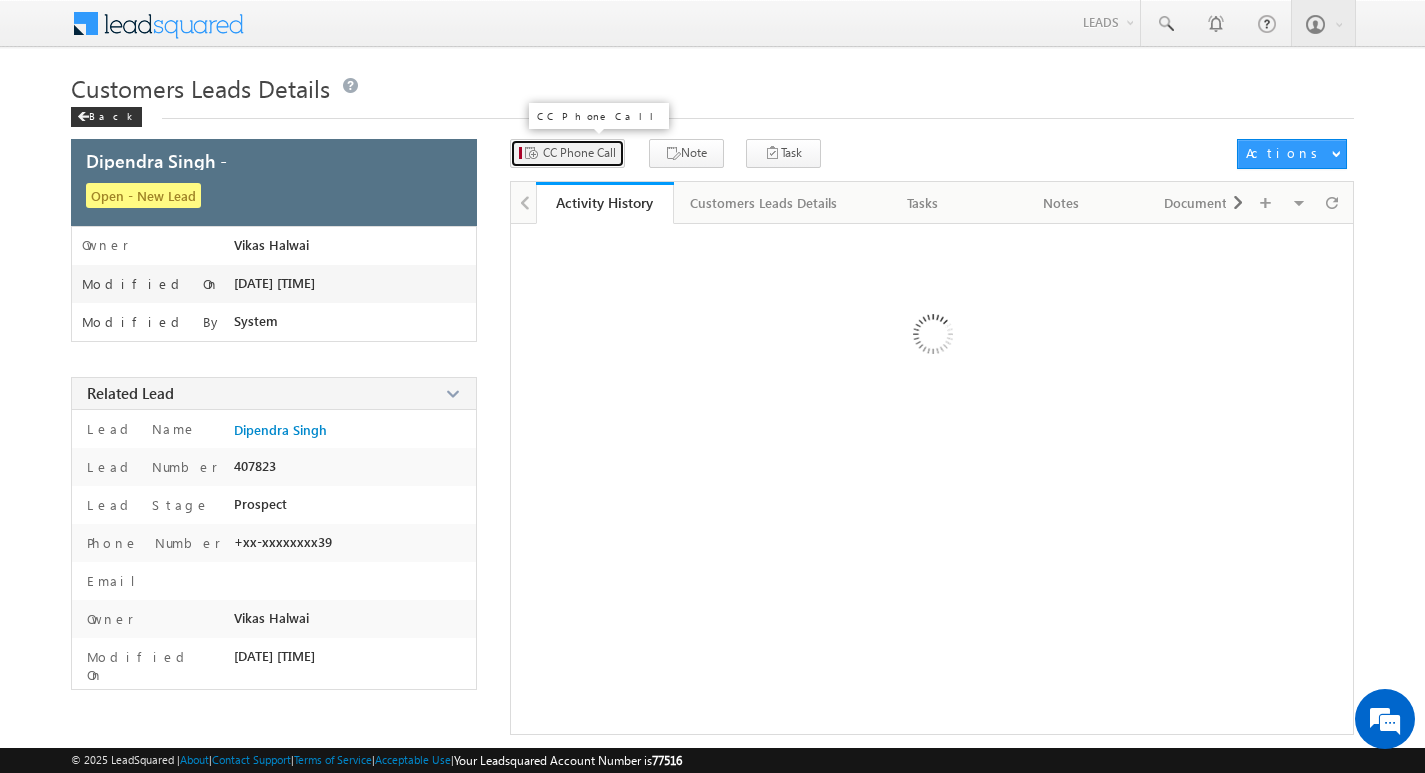 click on "CC Phone Call" at bounding box center [579, 153] 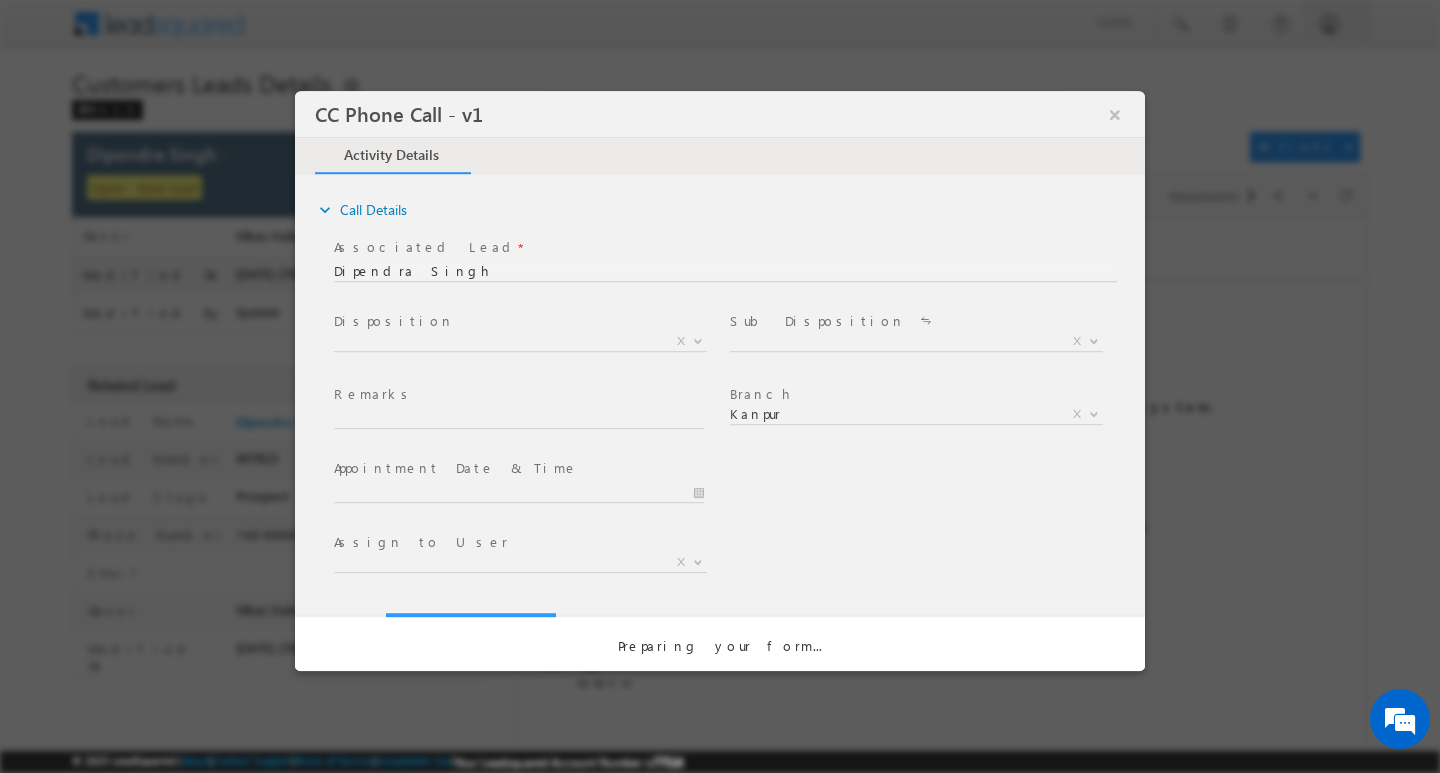 scroll, scrollTop: 0, scrollLeft: 0, axis: both 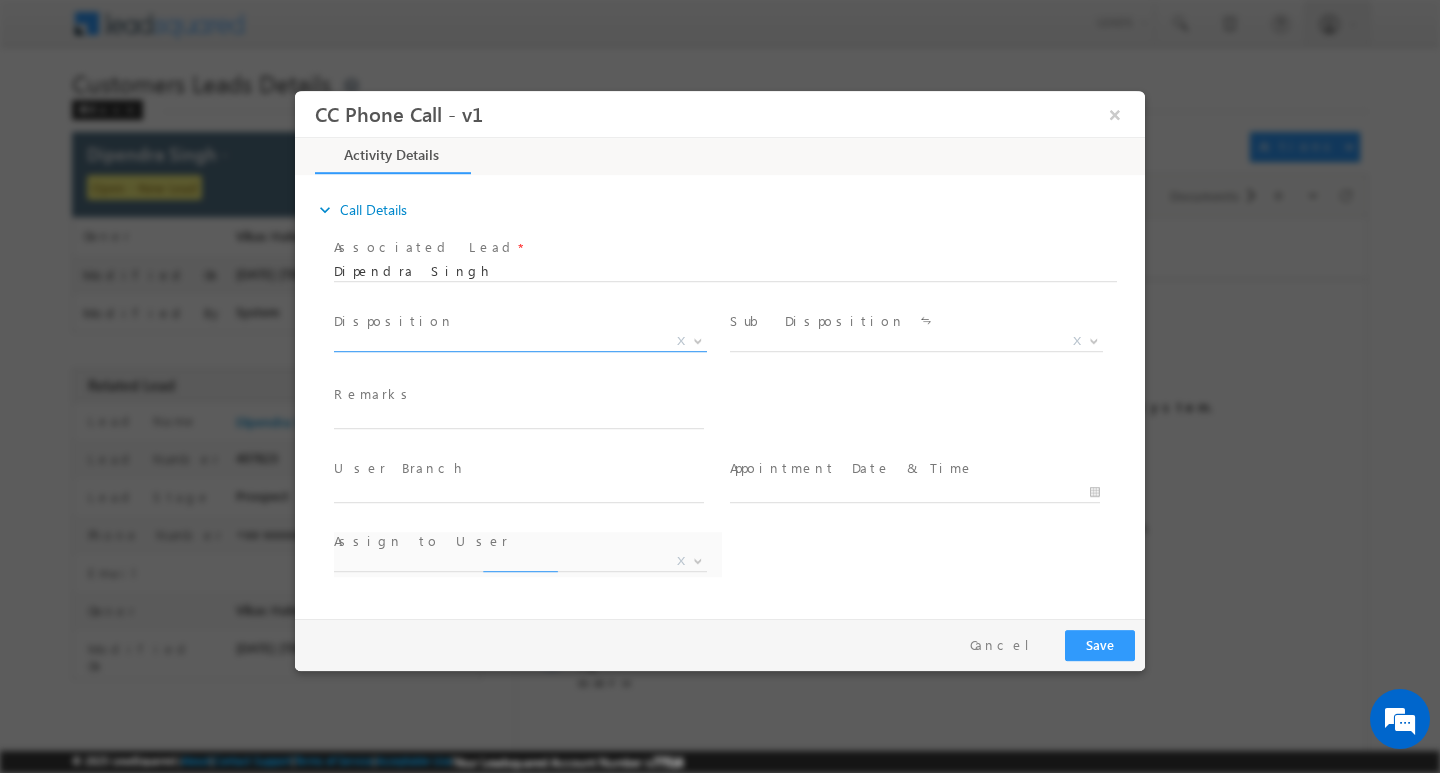 click at bounding box center (698, 339) 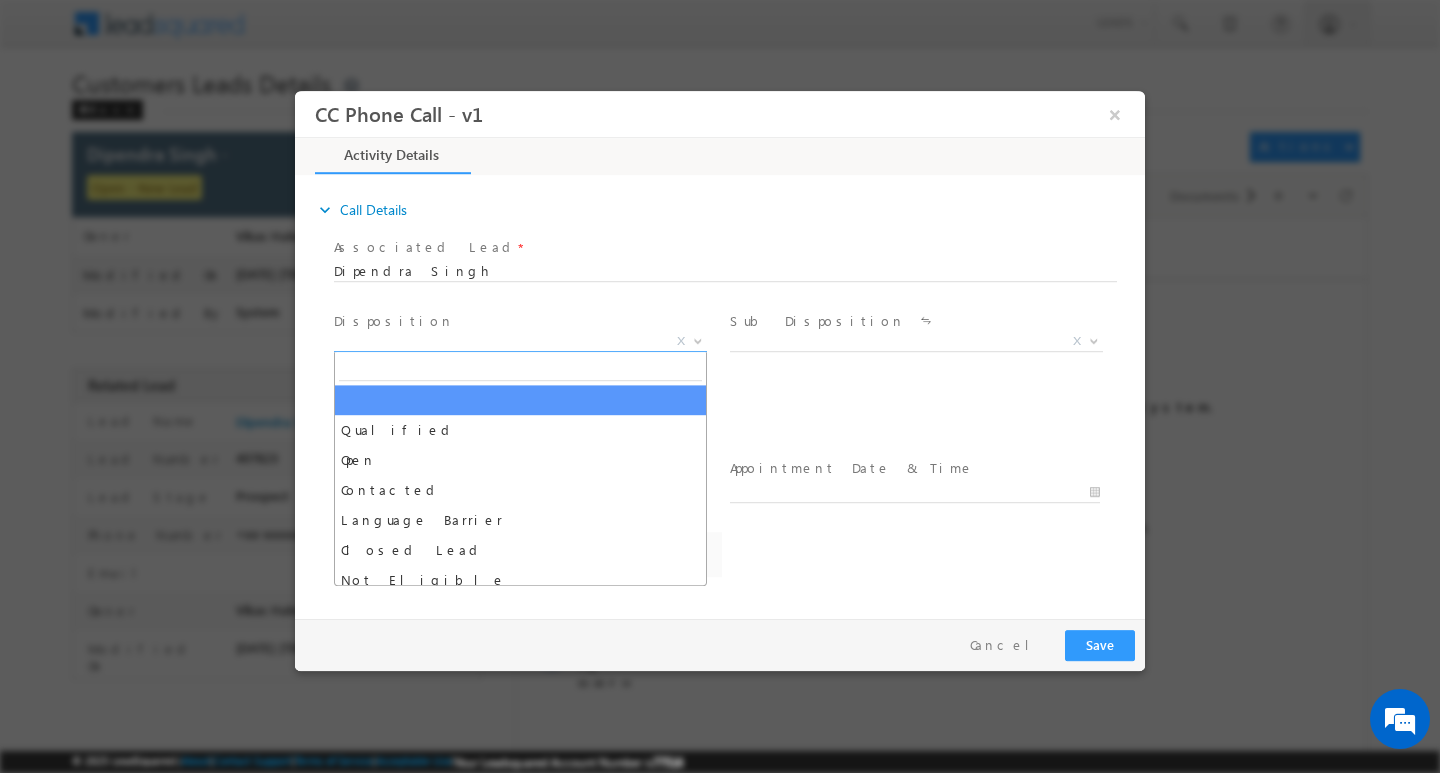 select on "awadhesh.gautam@sgrlimited.in" 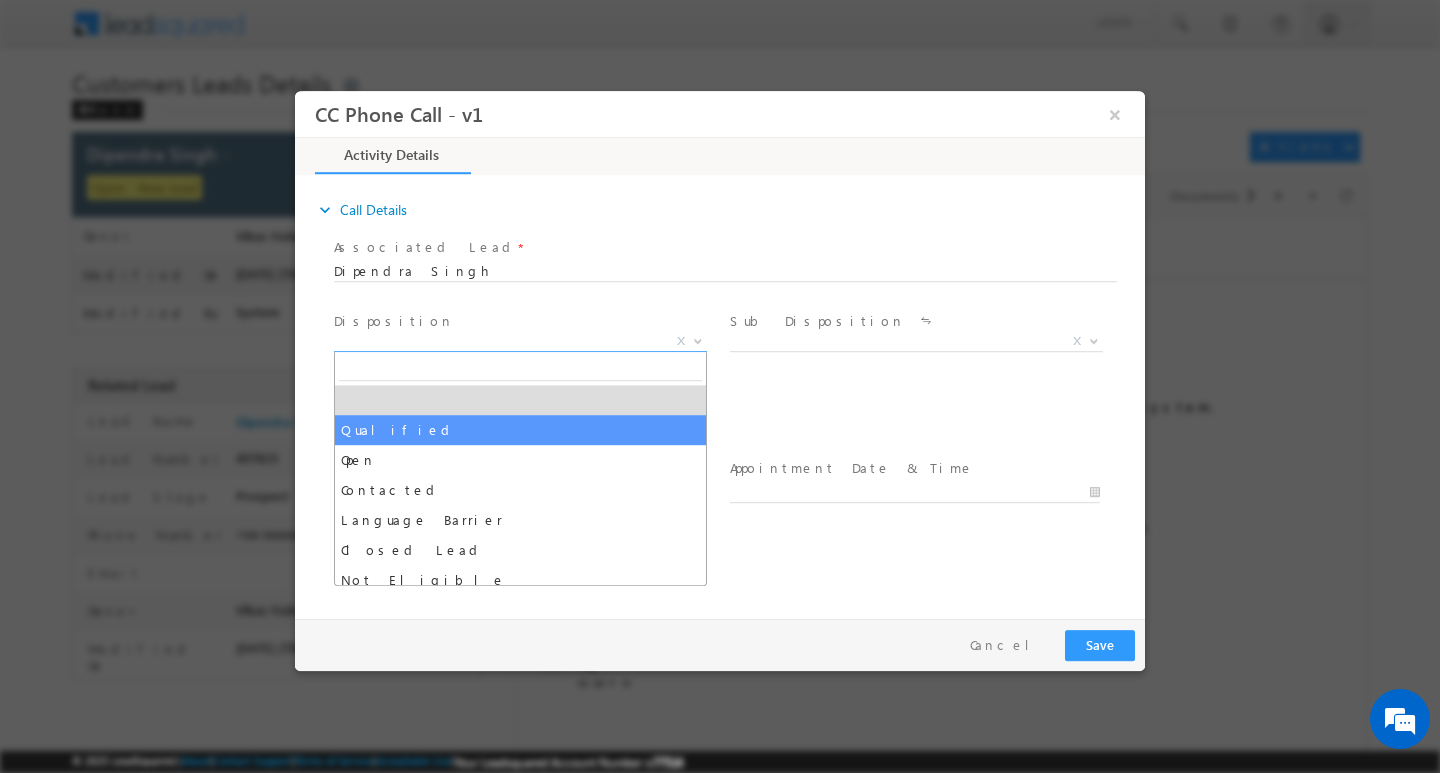 select on "Qualified" 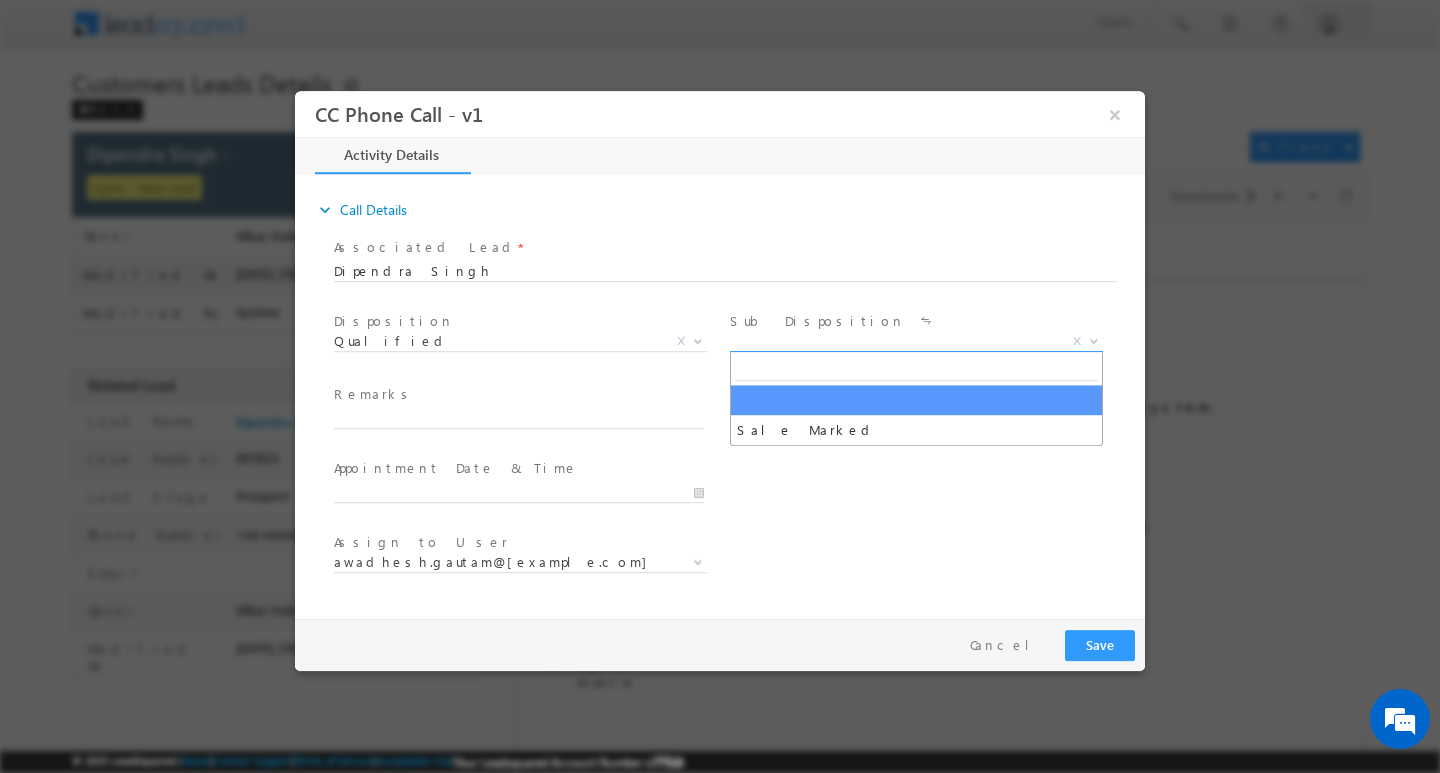 click at bounding box center [1092, 340] 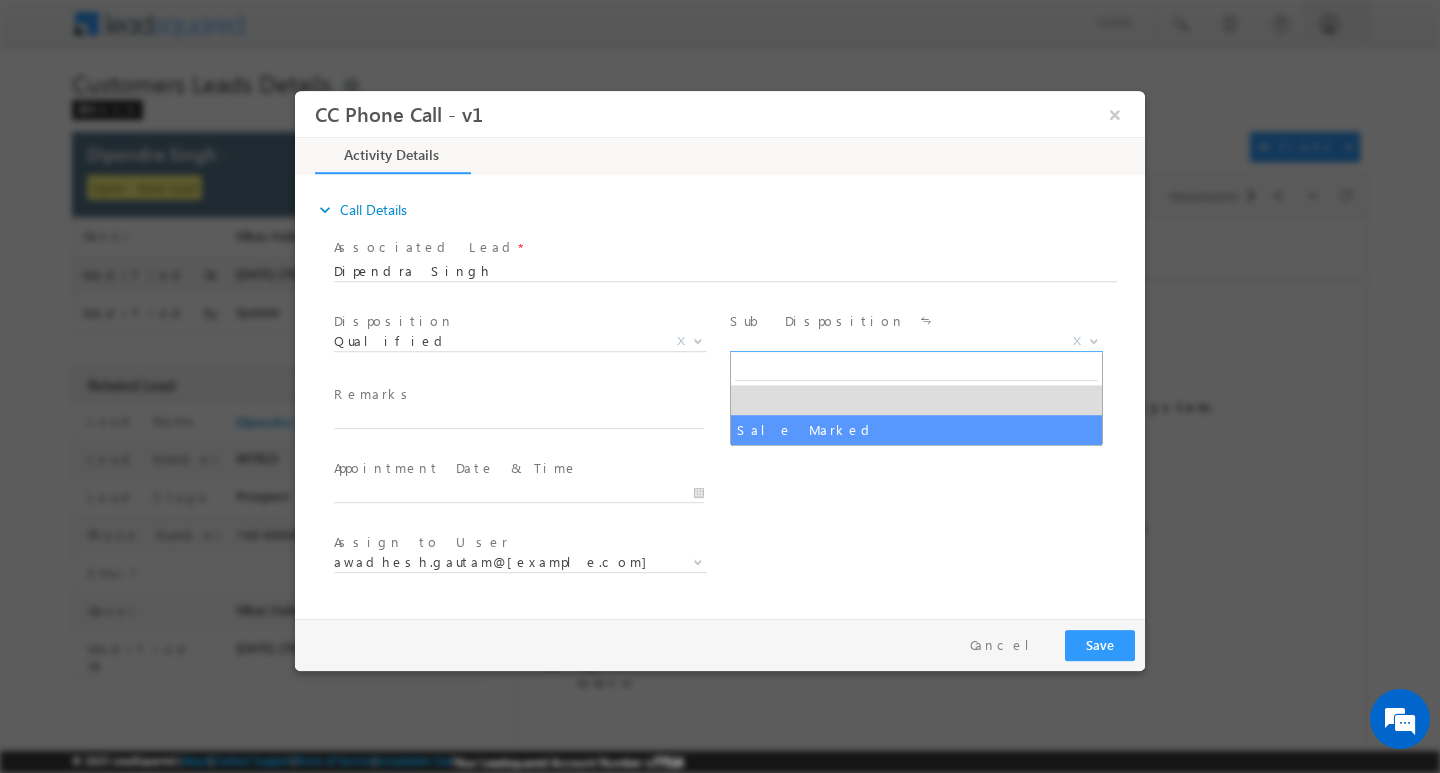 select on "Sale Marked" 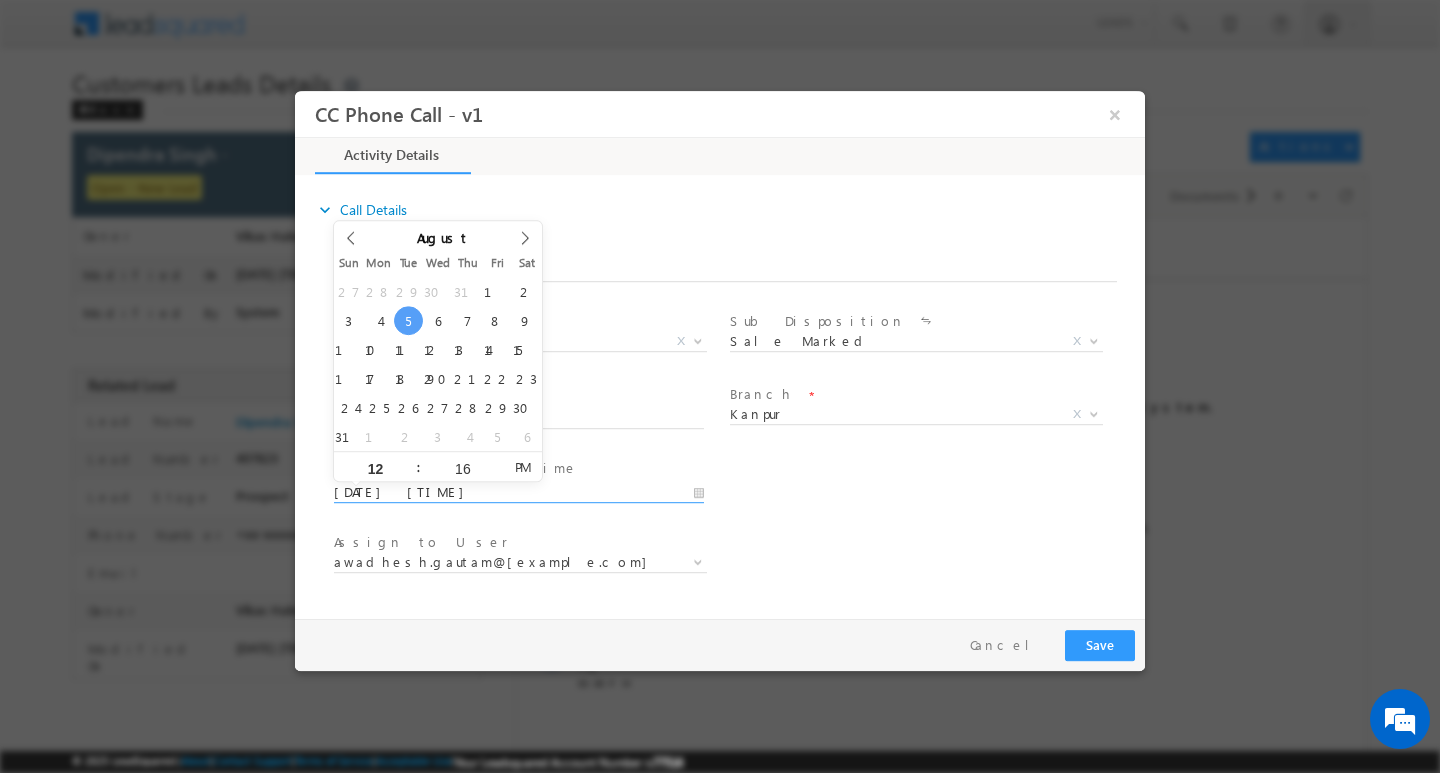 click on "08/05/2025 12:16 PM" at bounding box center [519, 492] 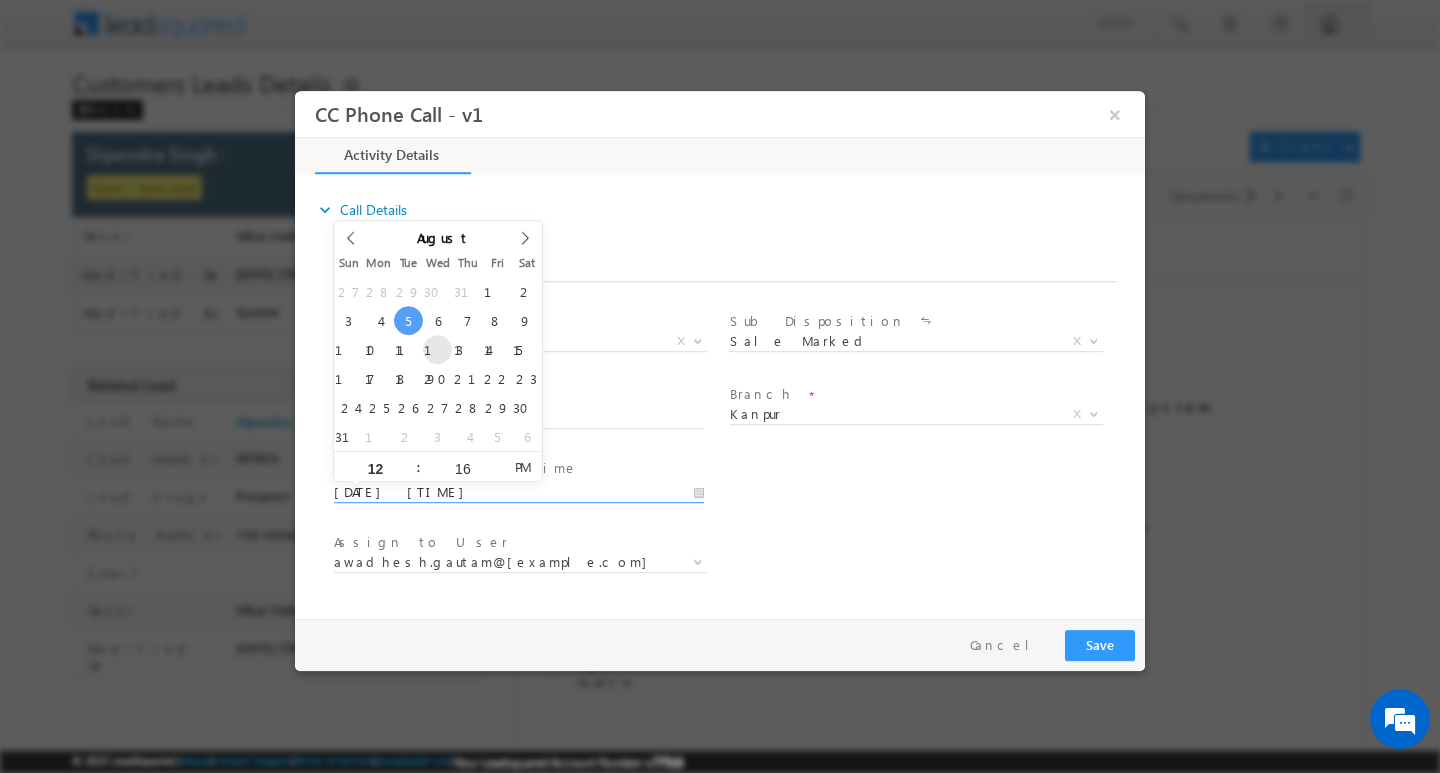 scroll, scrollTop: 0, scrollLeft: 0, axis: both 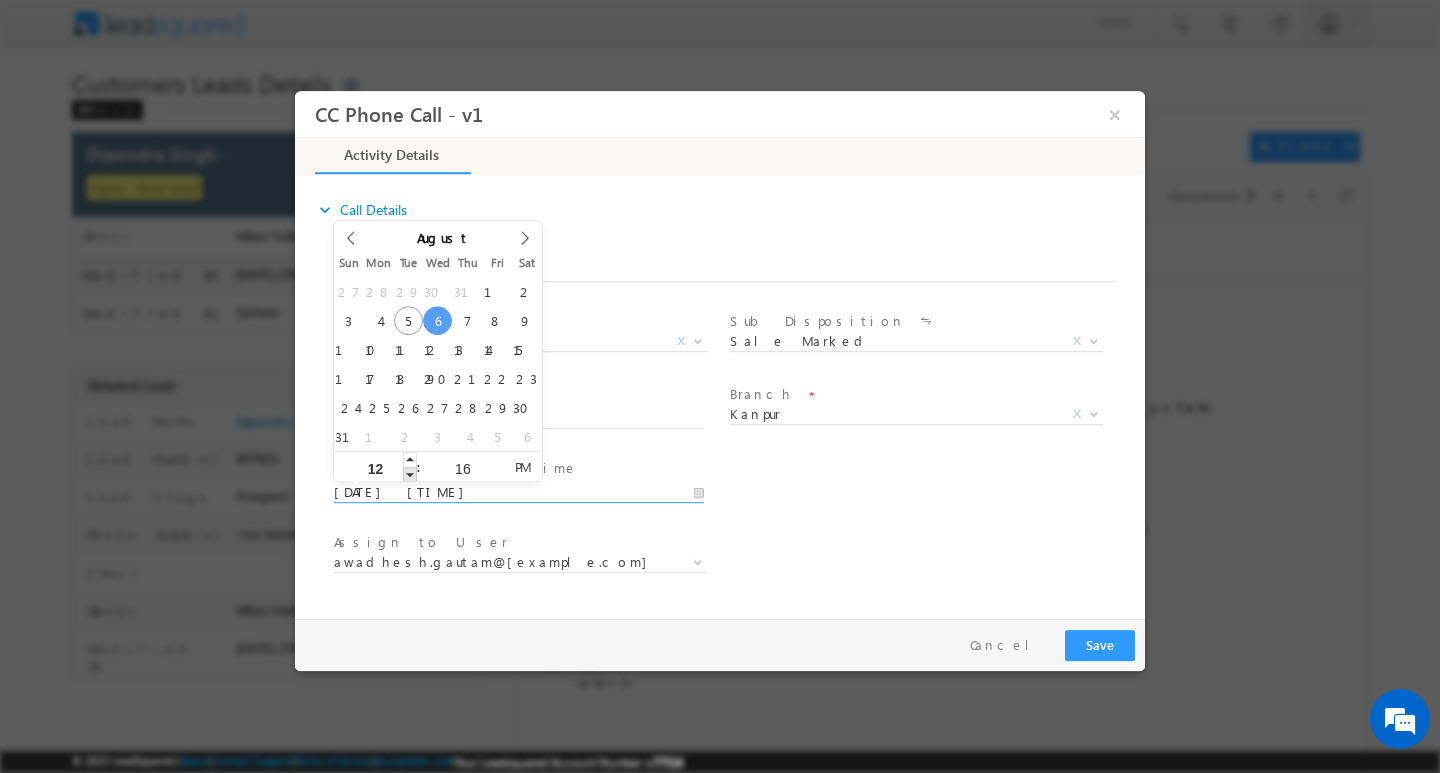 type on "08/06/2025 11:16 AM" 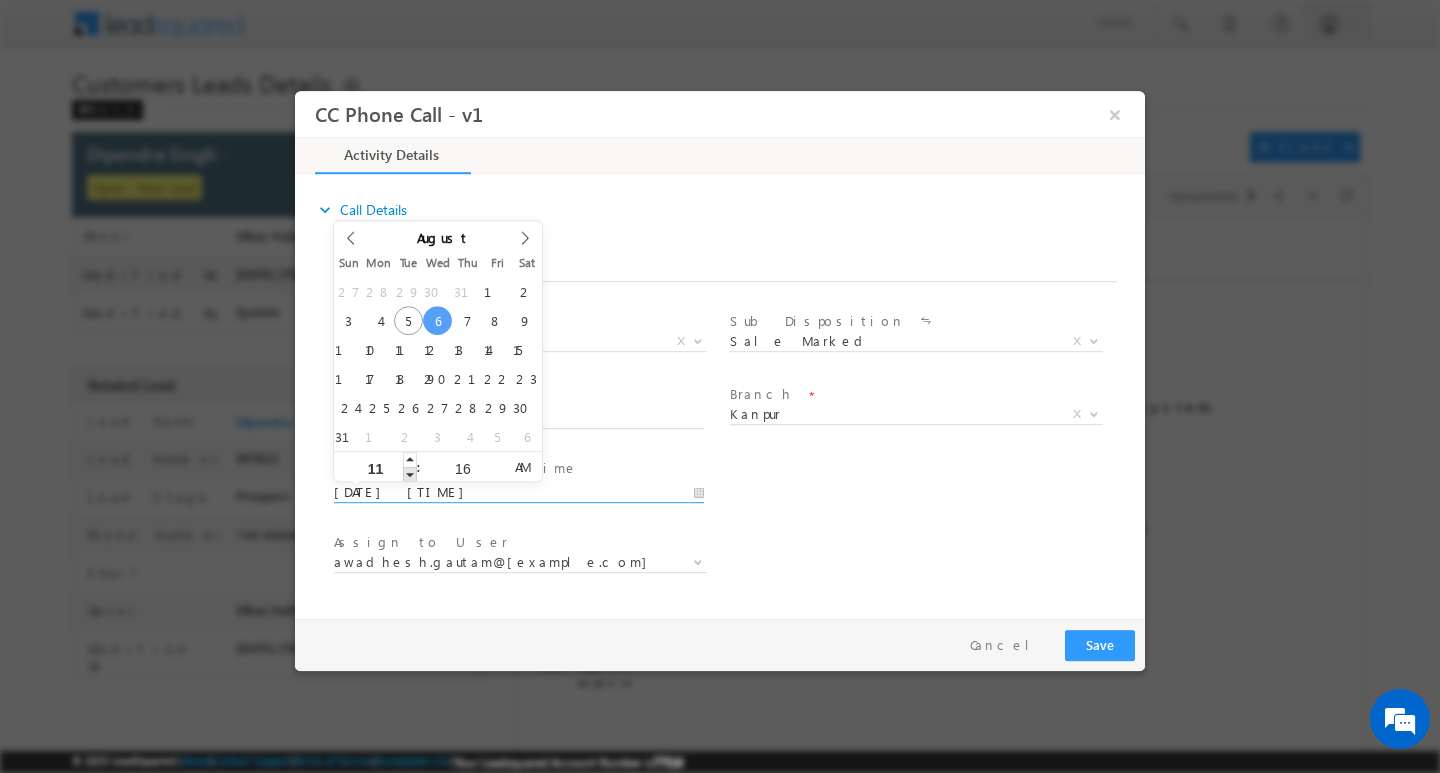 click at bounding box center [410, 473] 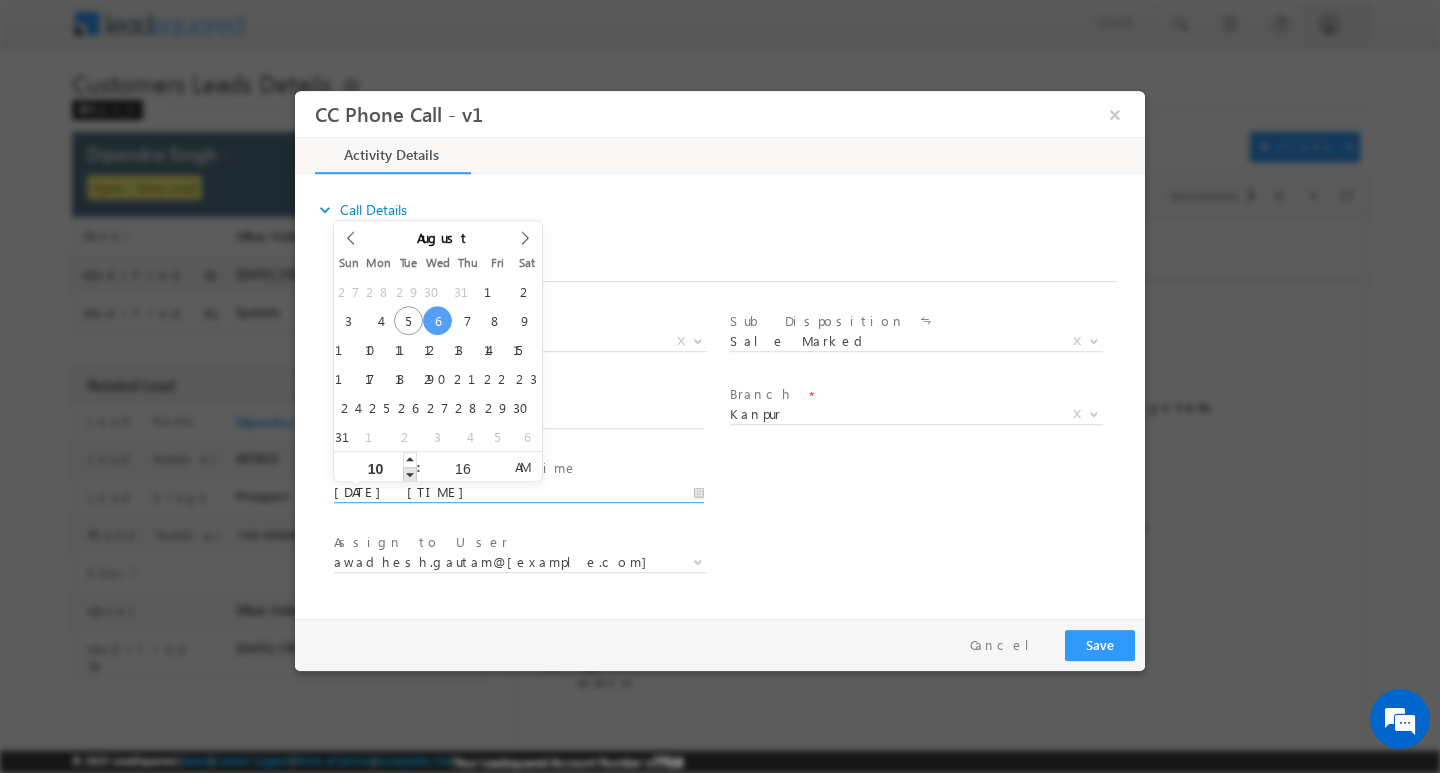 click at bounding box center (410, 473) 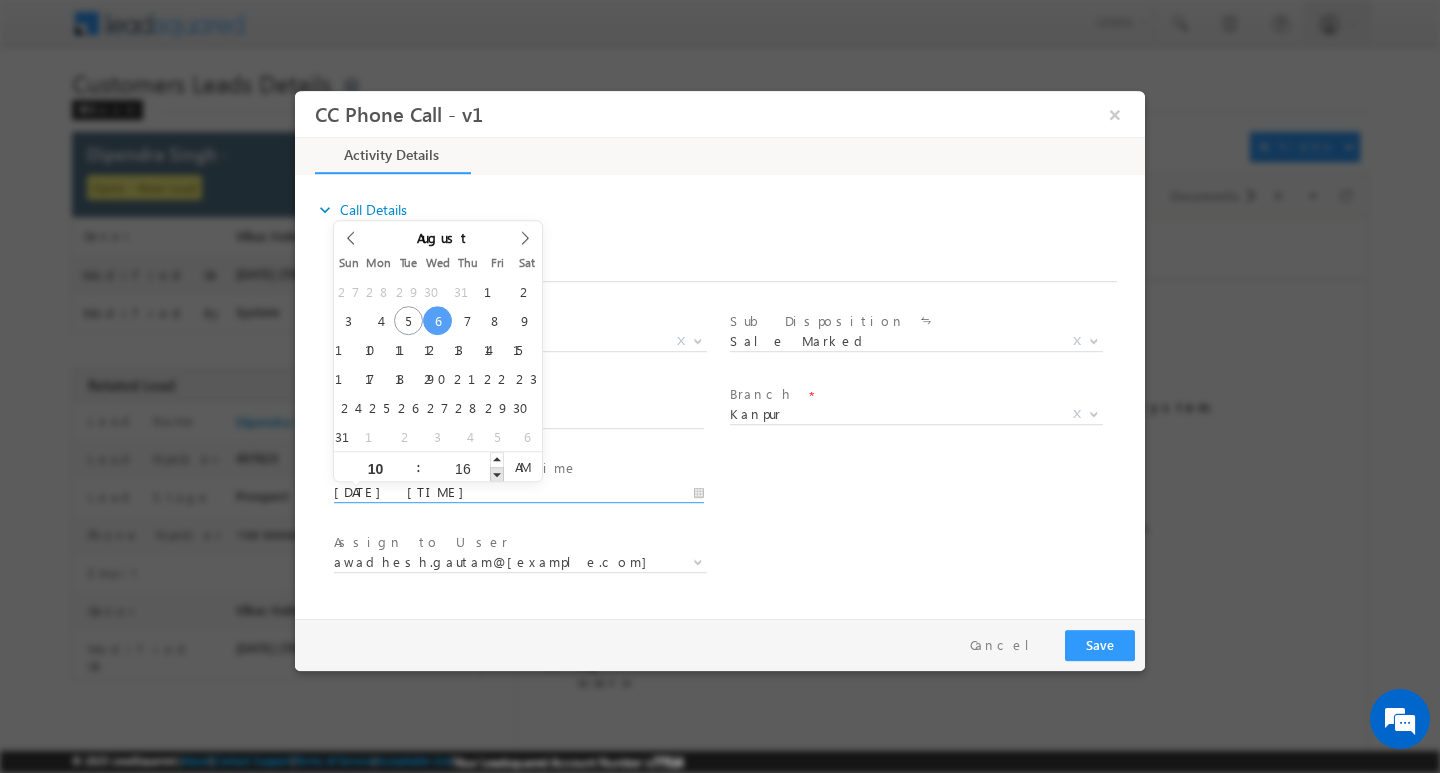 type on "08/06/2025 10:15 AM" 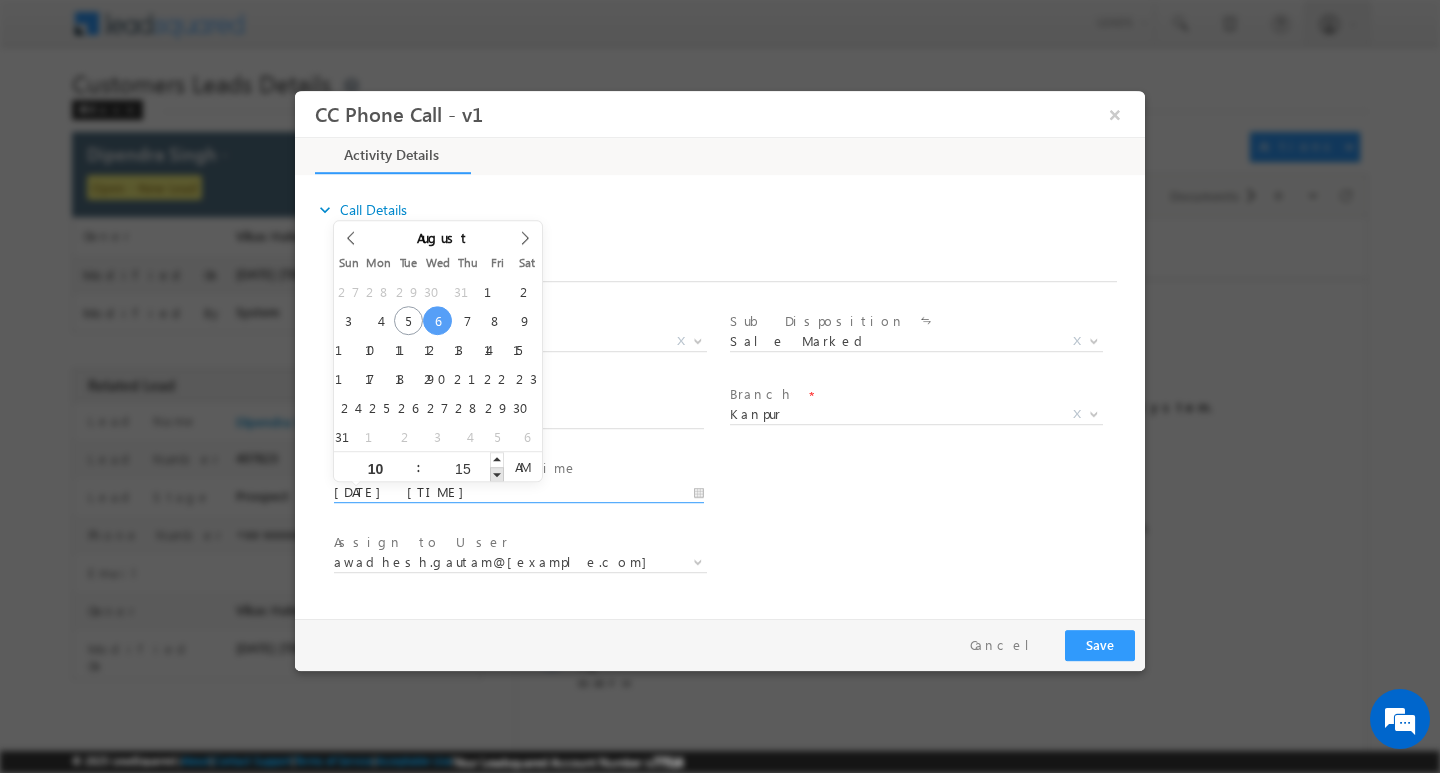 click at bounding box center (497, 473) 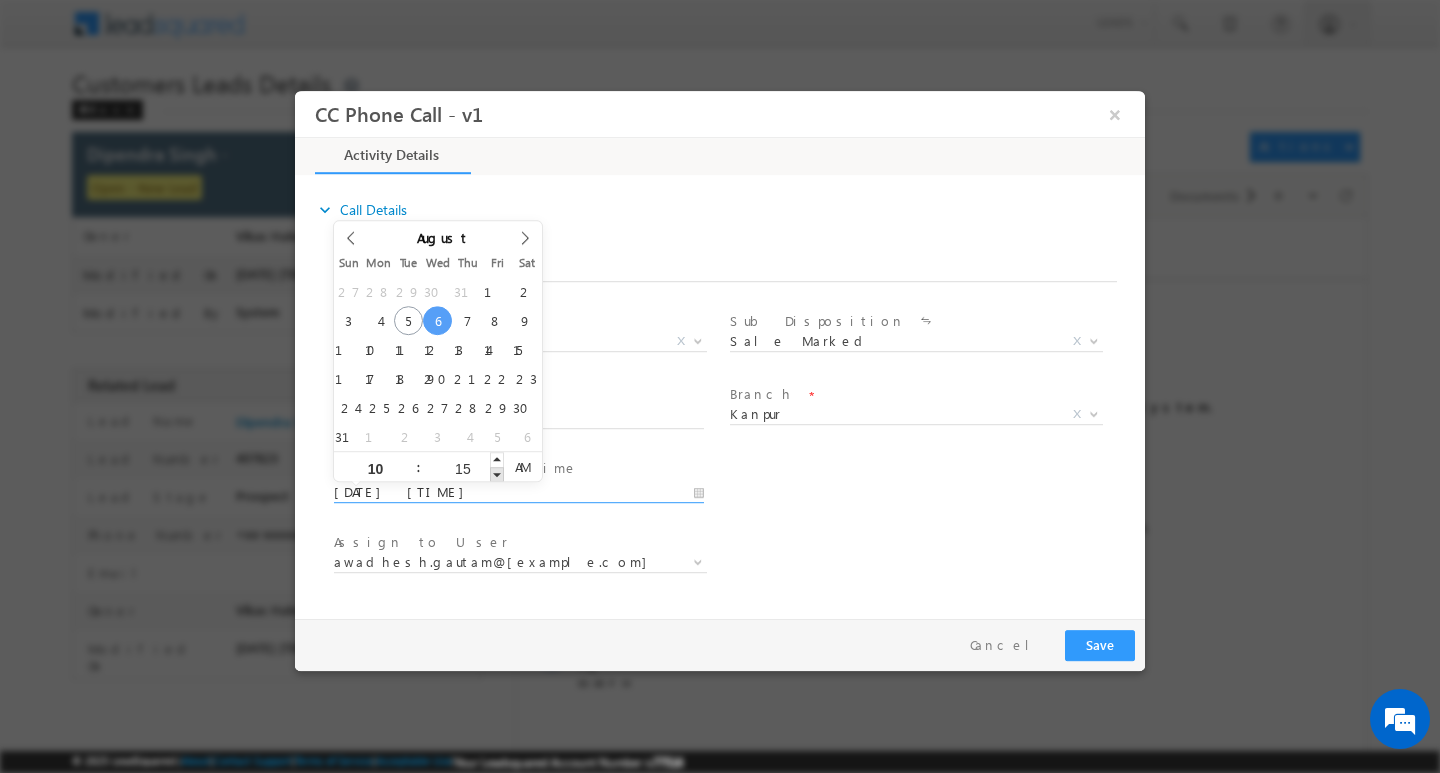 type on "08/06/2025 10:14 AM" 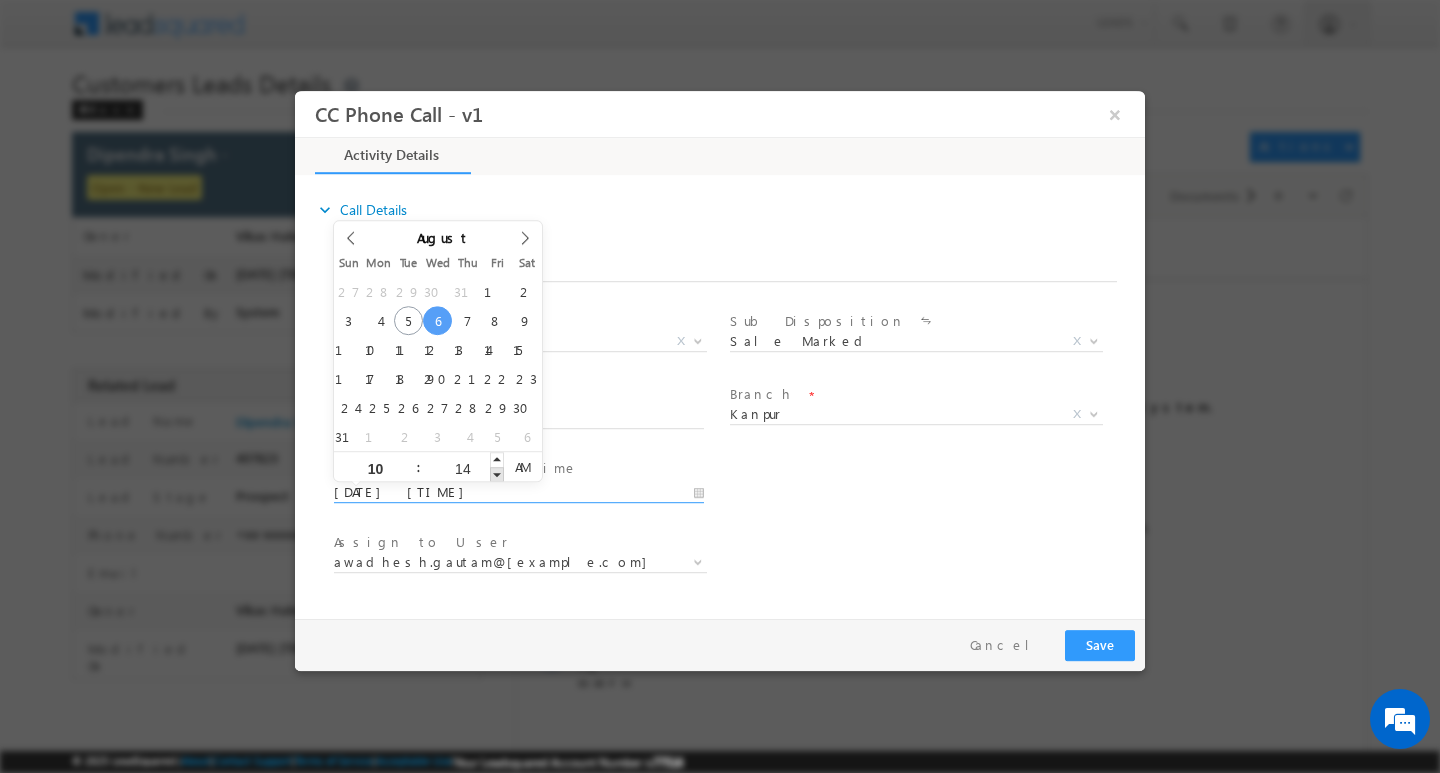 click at bounding box center (497, 473) 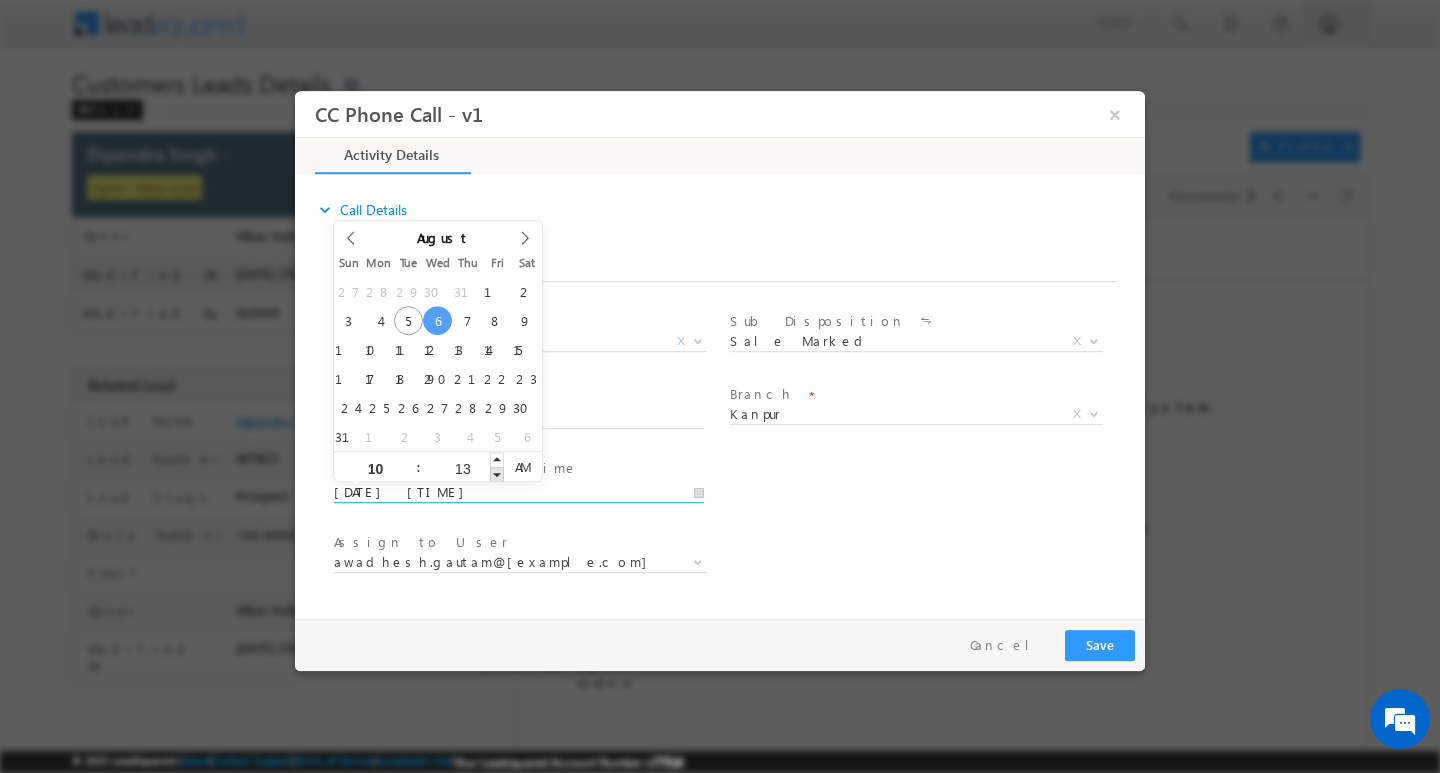 click at bounding box center [497, 473] 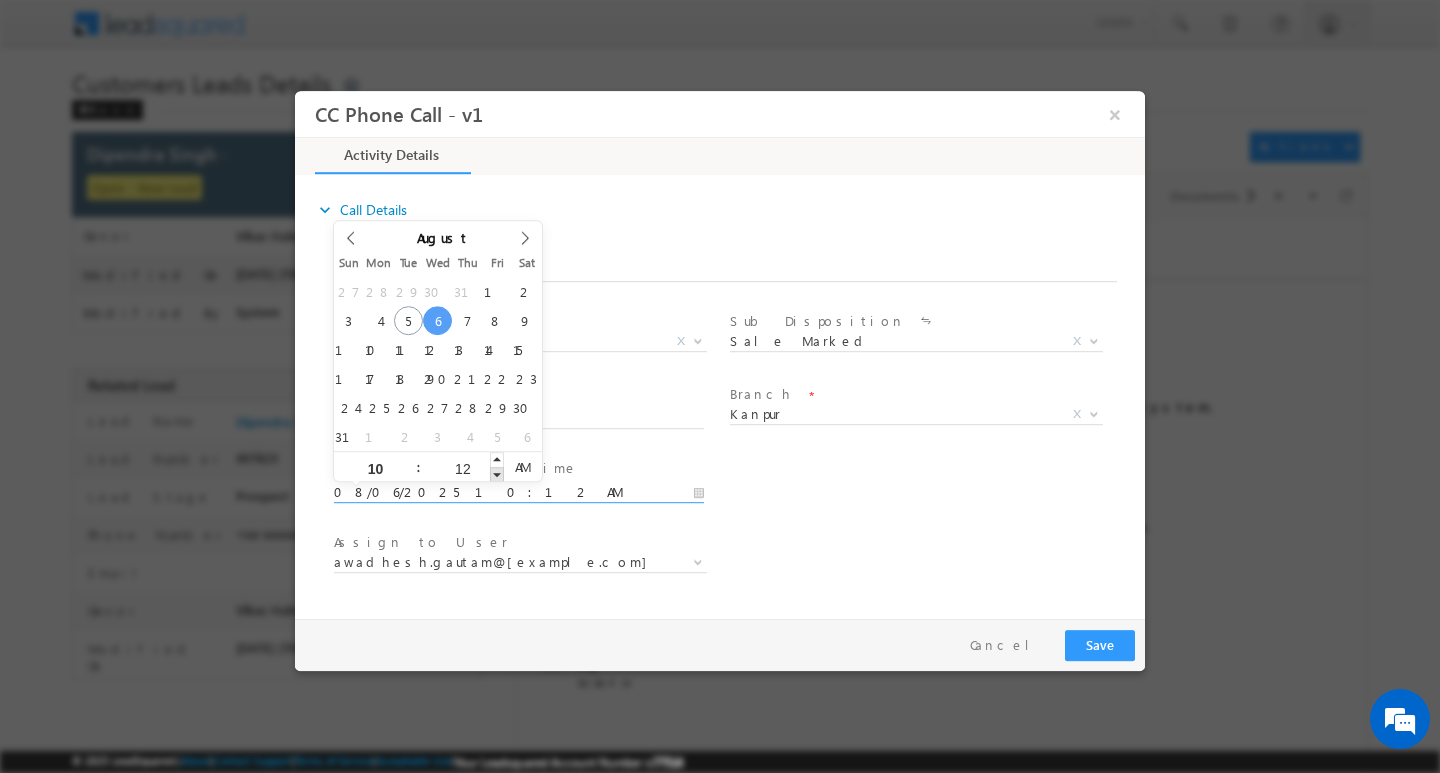 click at bounding box center (497, 473) 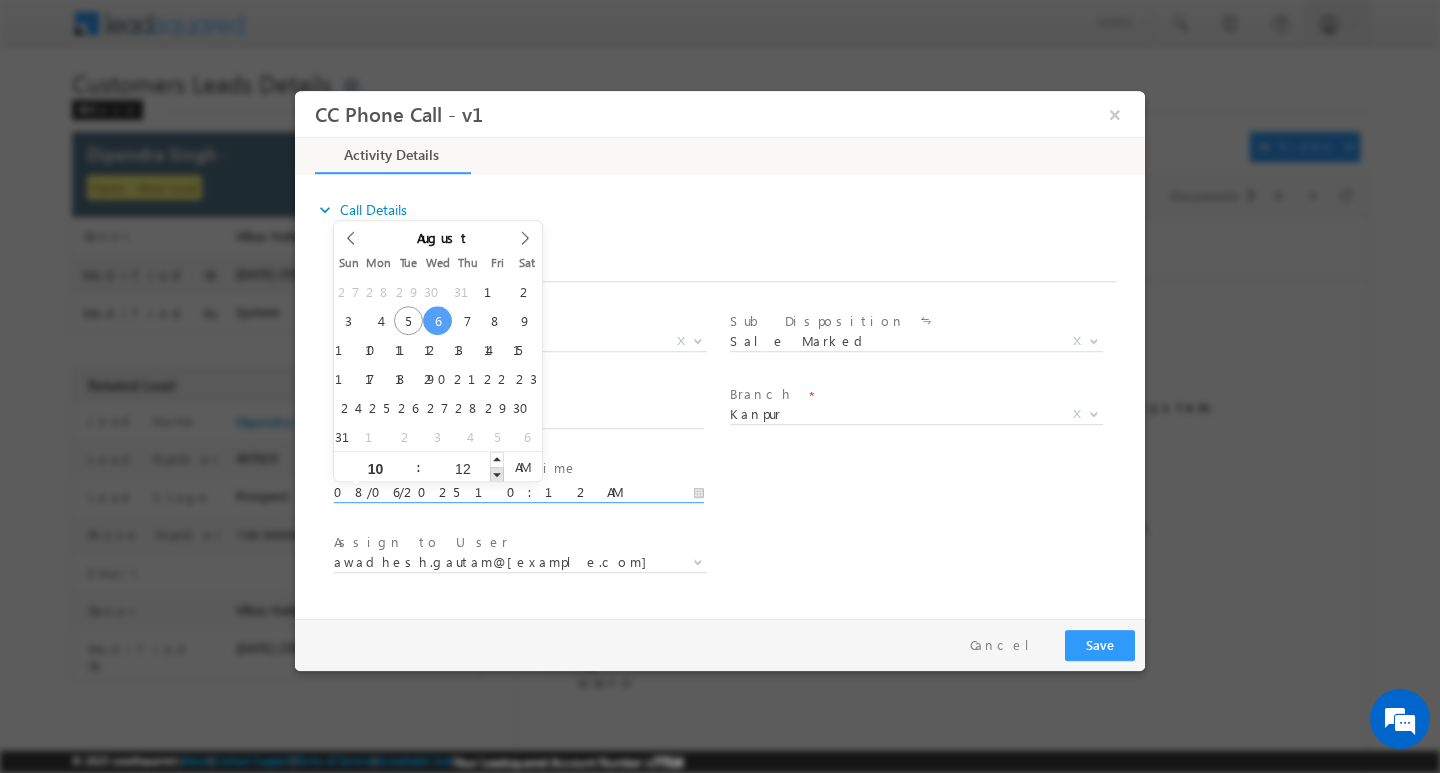 type on "08/06/2025 10:11 AM" 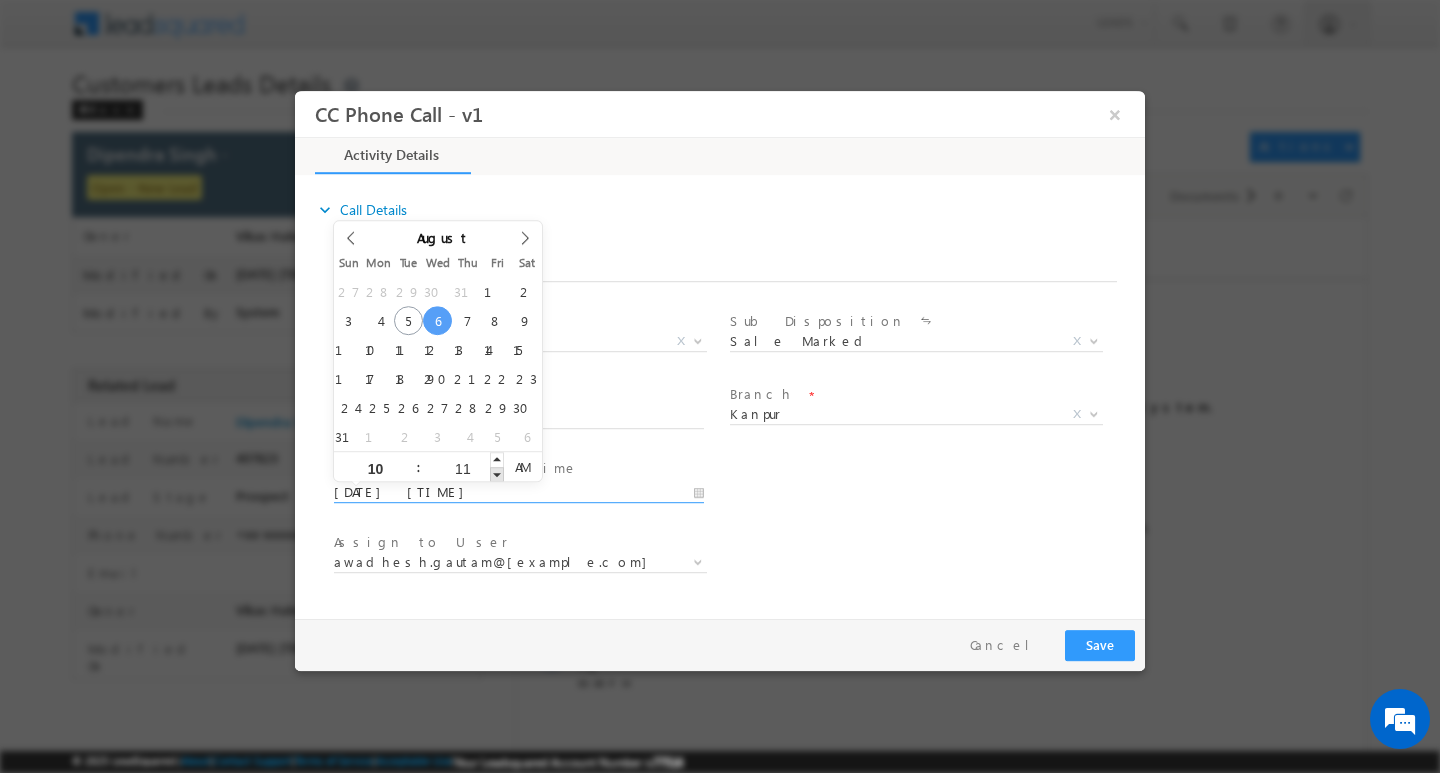 click at bounding box center (497, 473) 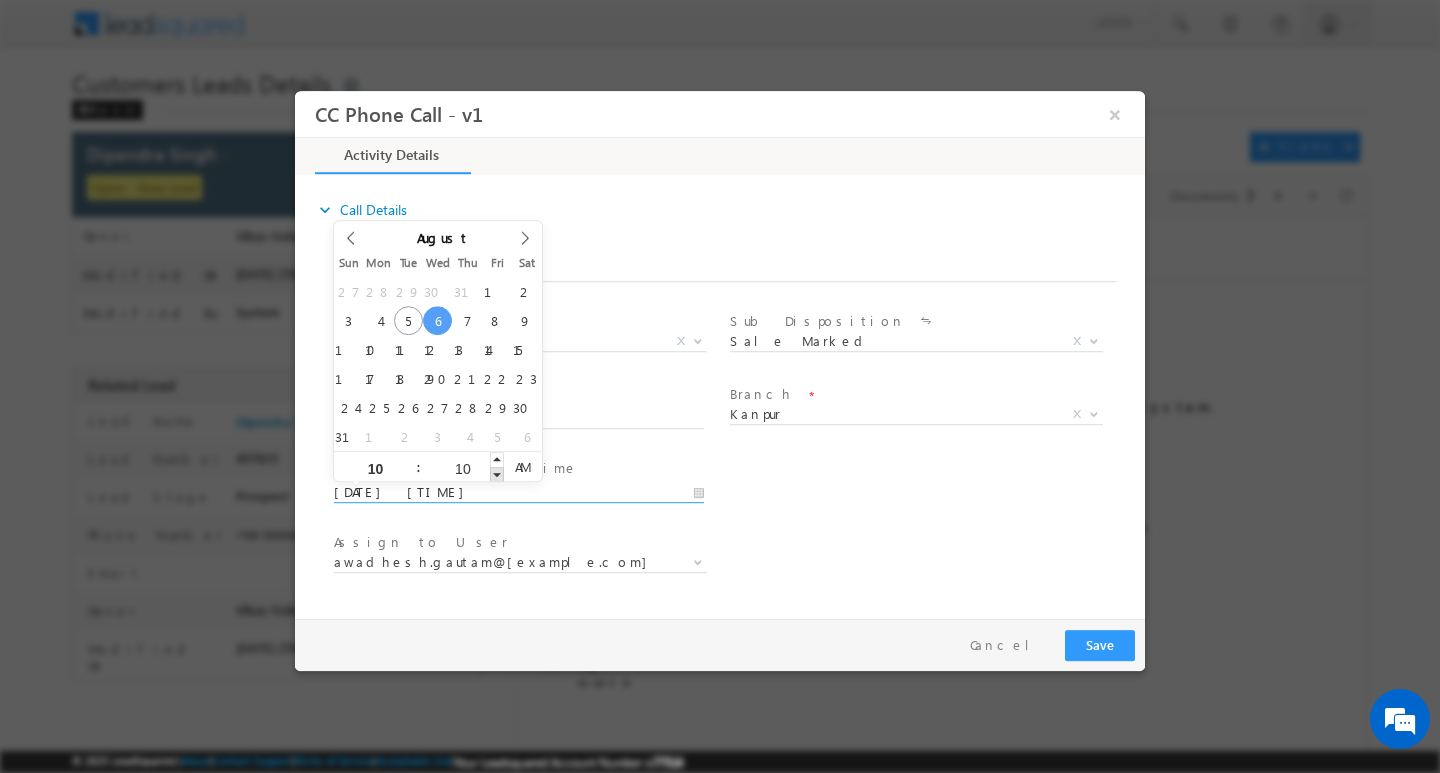 click at bounding box center (497, 473) 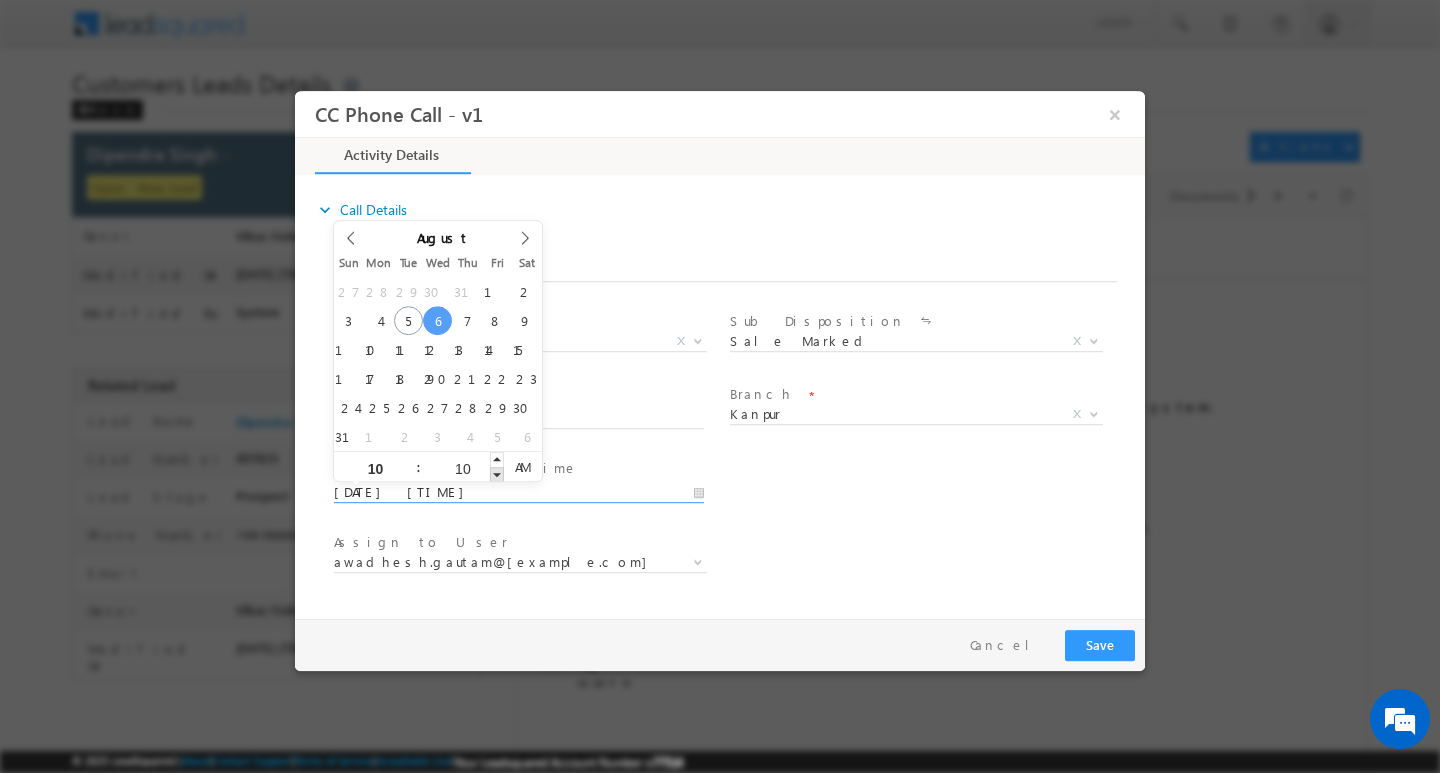 type on "08/06/2025 10:09 AM" 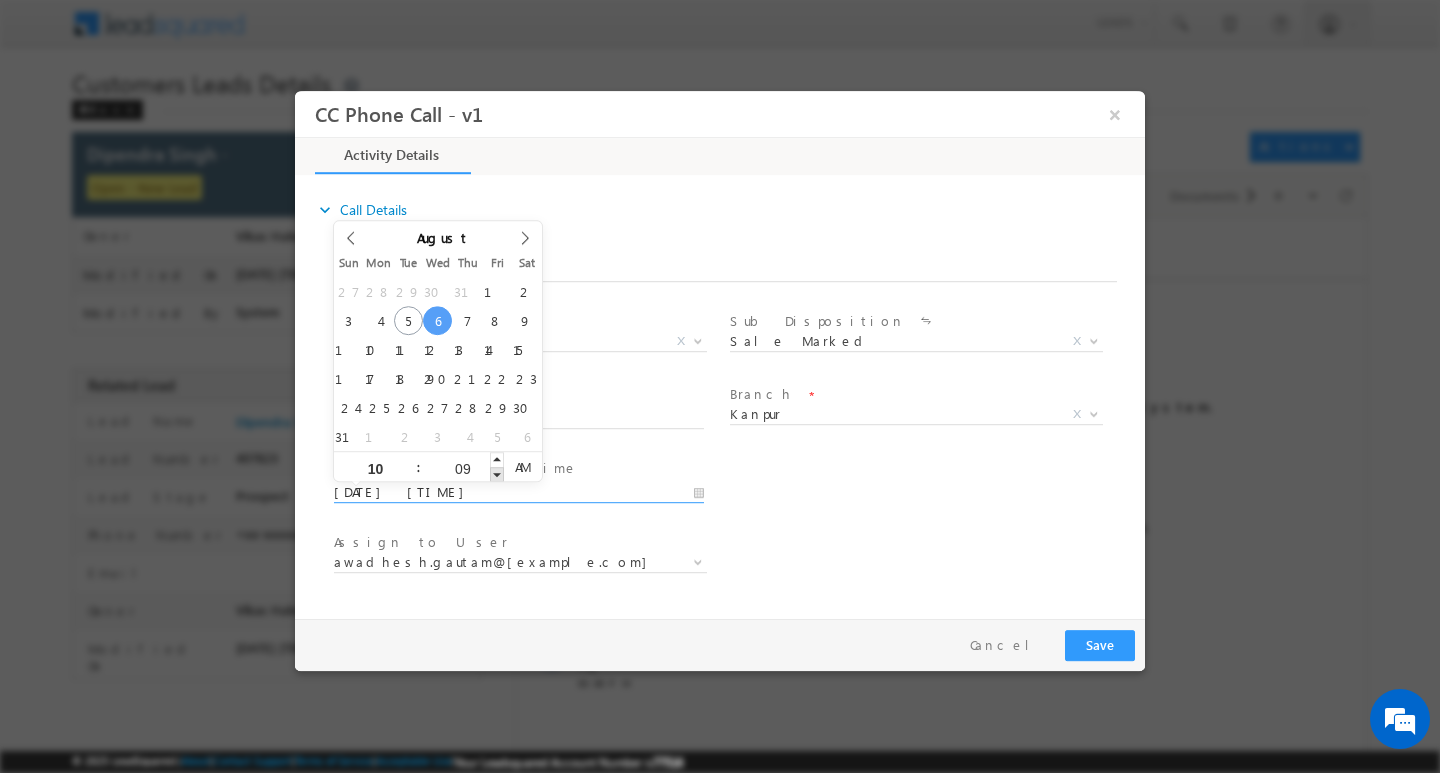 click at bounding box center [497, 473] 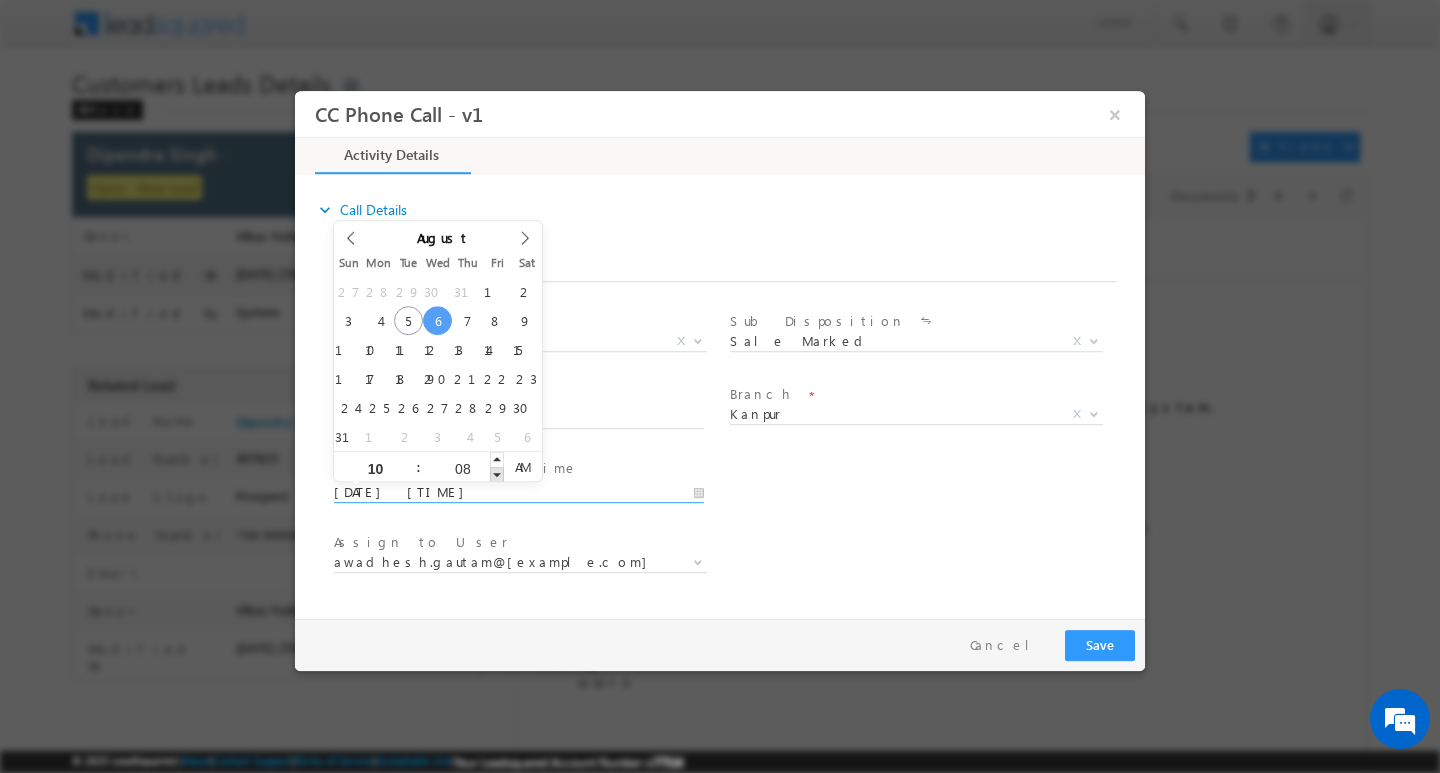 click at bounding box center [497, 473] 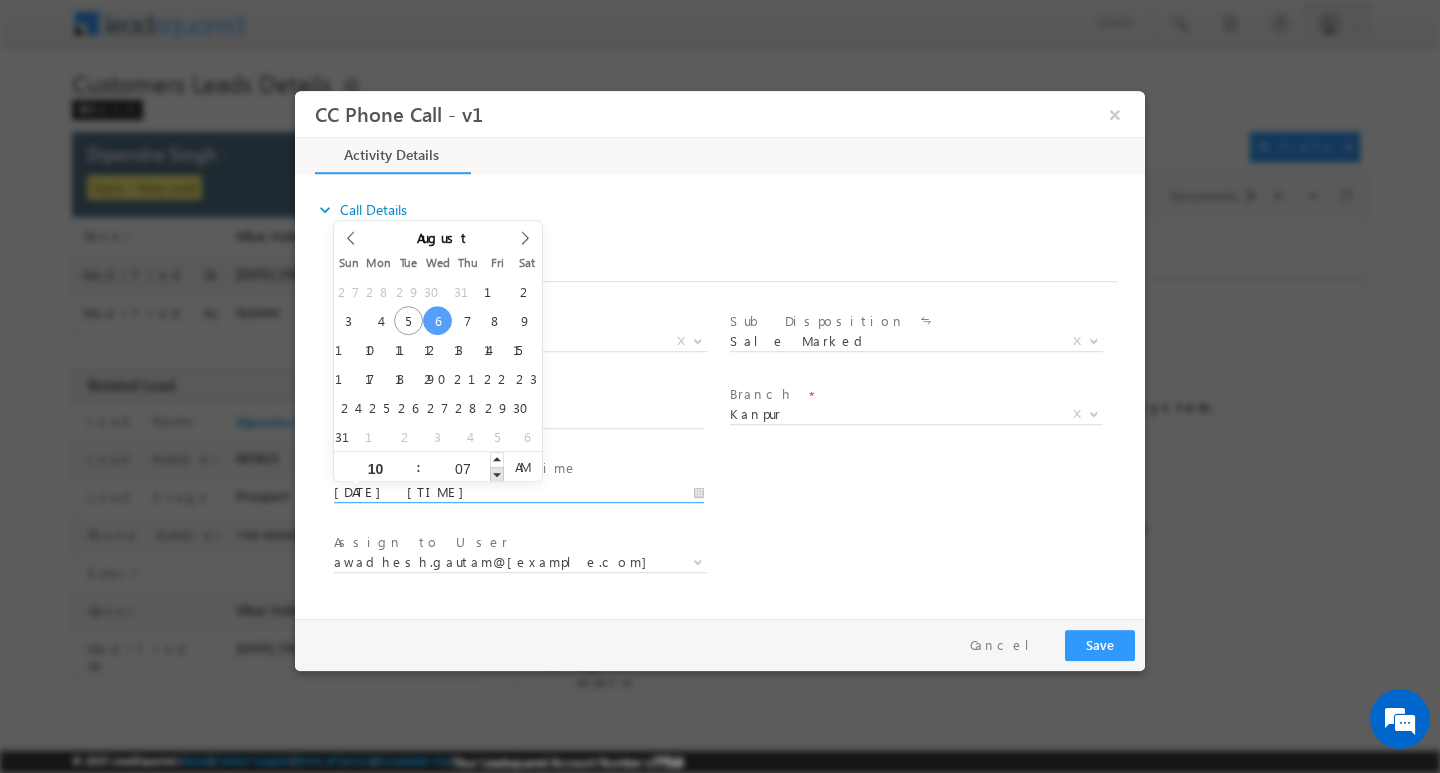 click at bounding box center (497, 473) 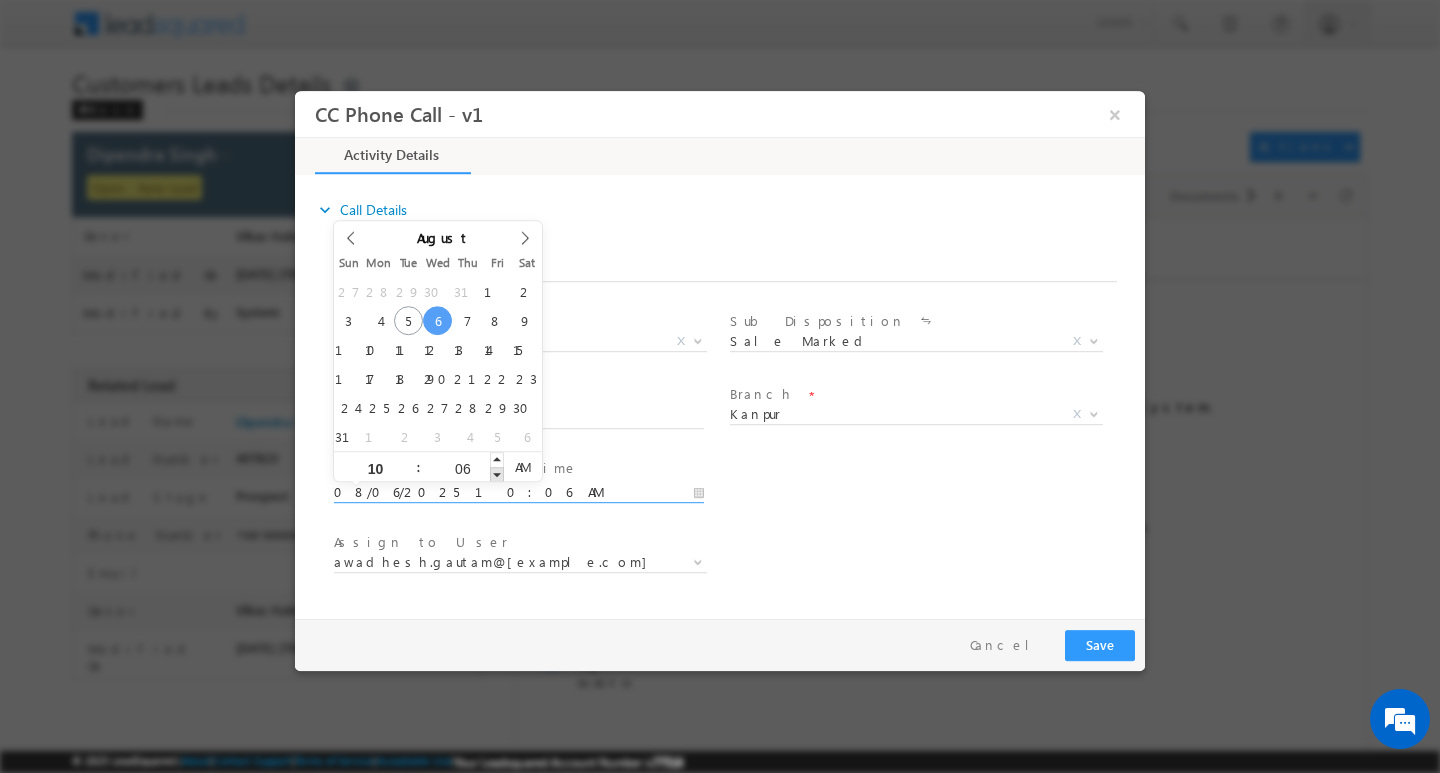 click at bounding box center [497, 473] 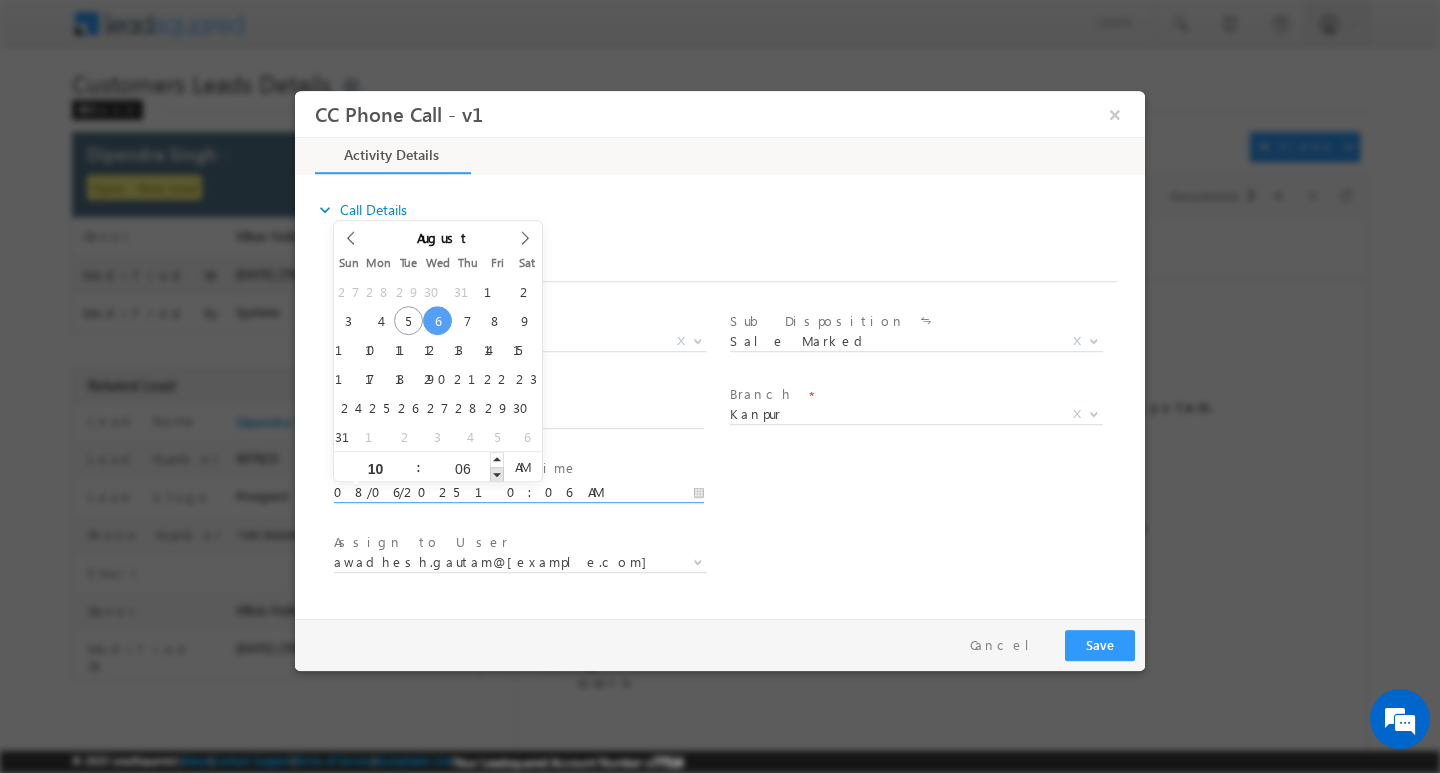 type on "08/06/2025 10:05 AM" 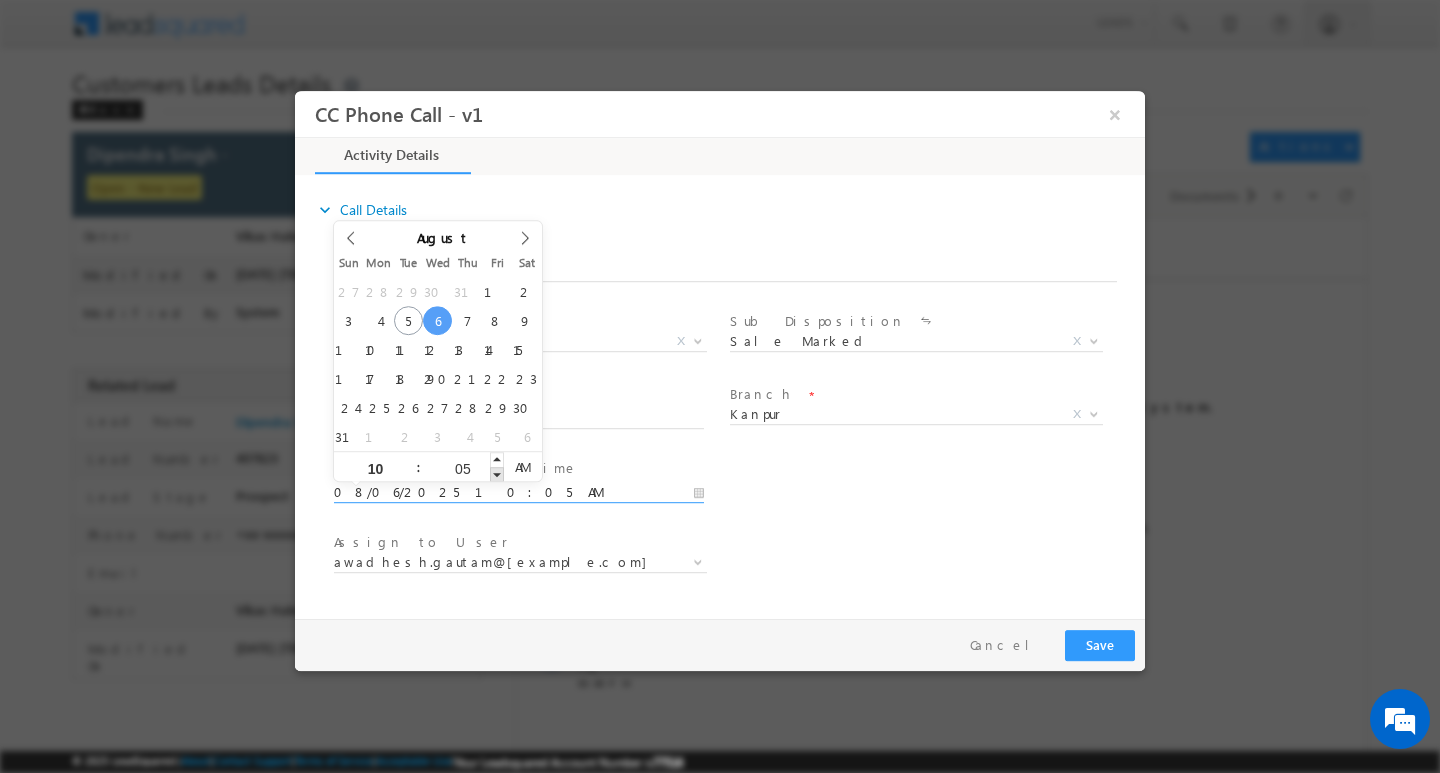 click at bounding box center (497, 473) 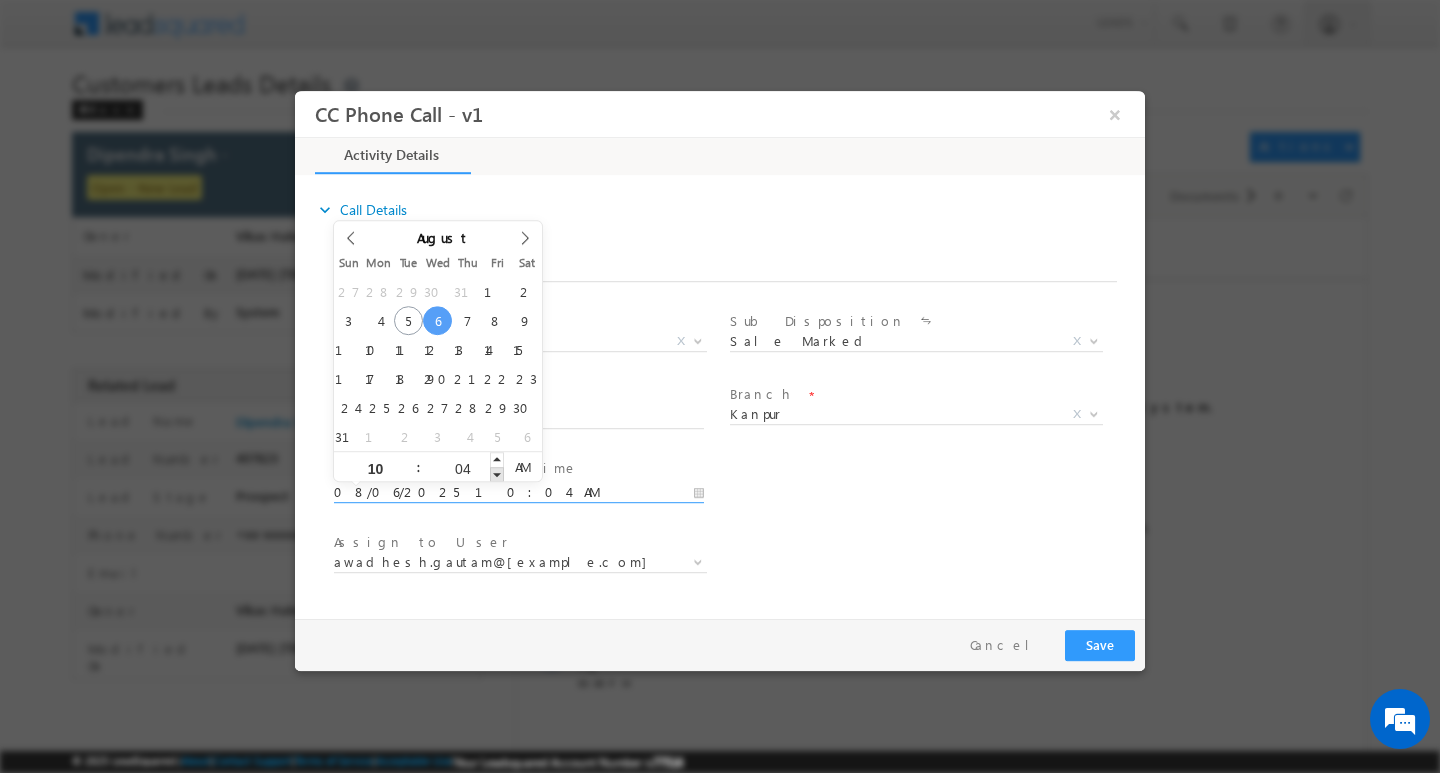 click at bounding box center [497, 473] 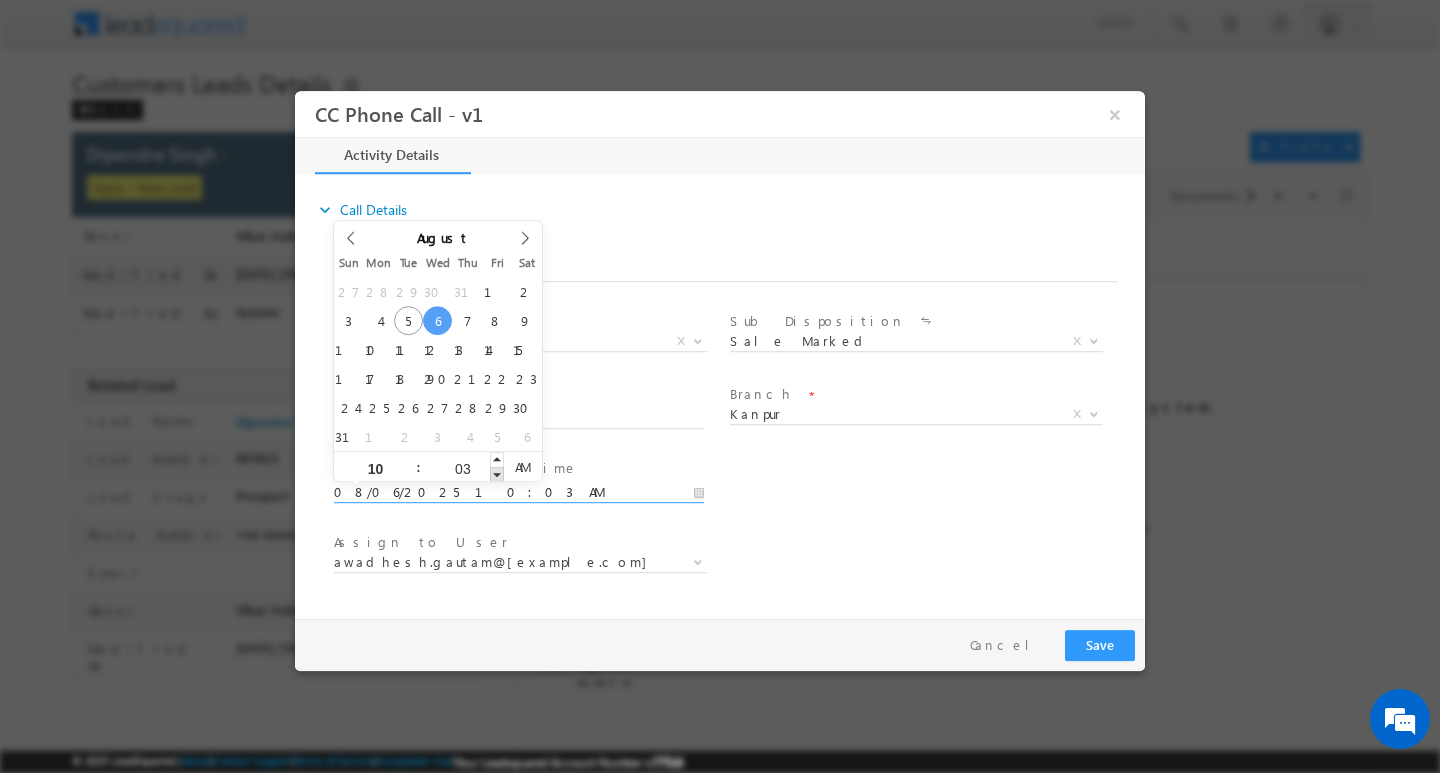 click at bounding box center (497, 473) 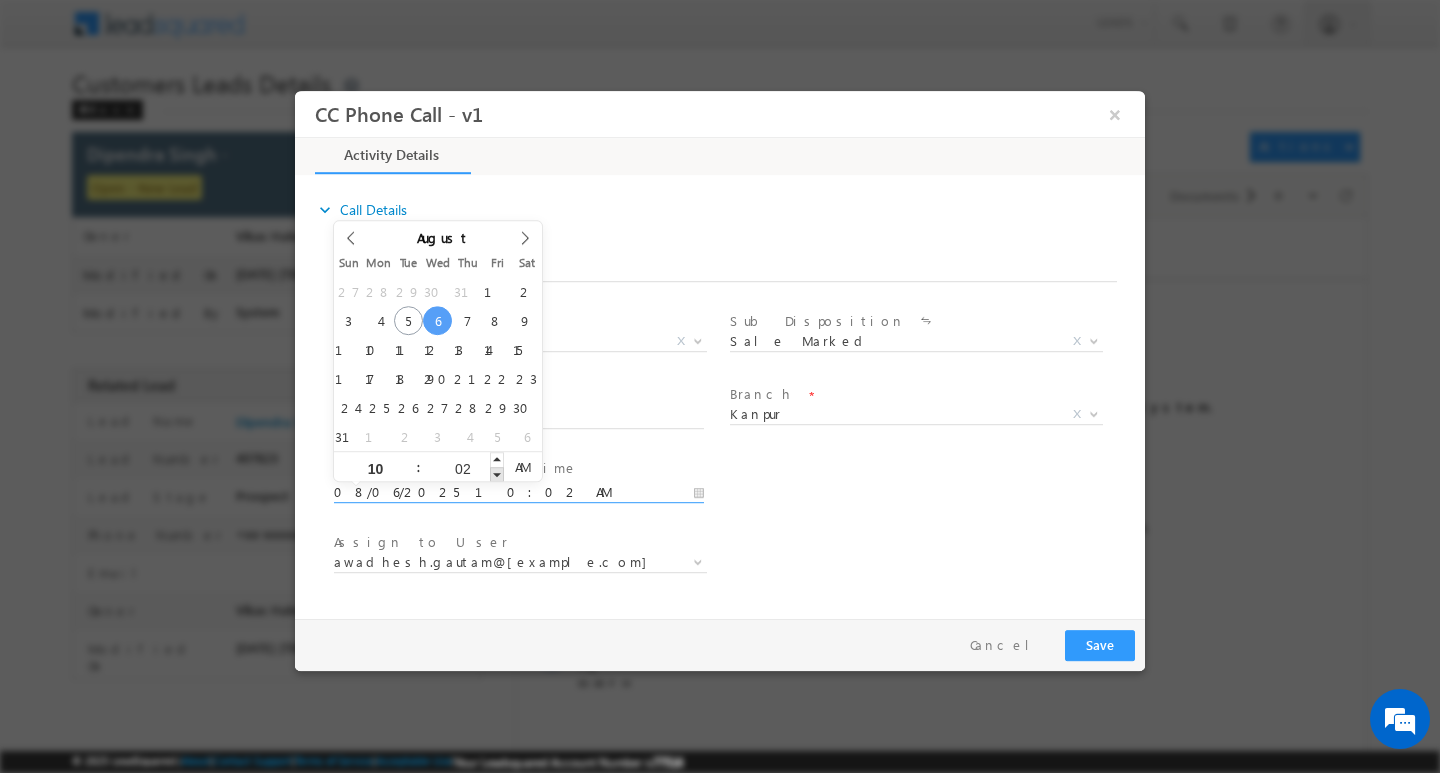 click at bounding box center [497, 473] 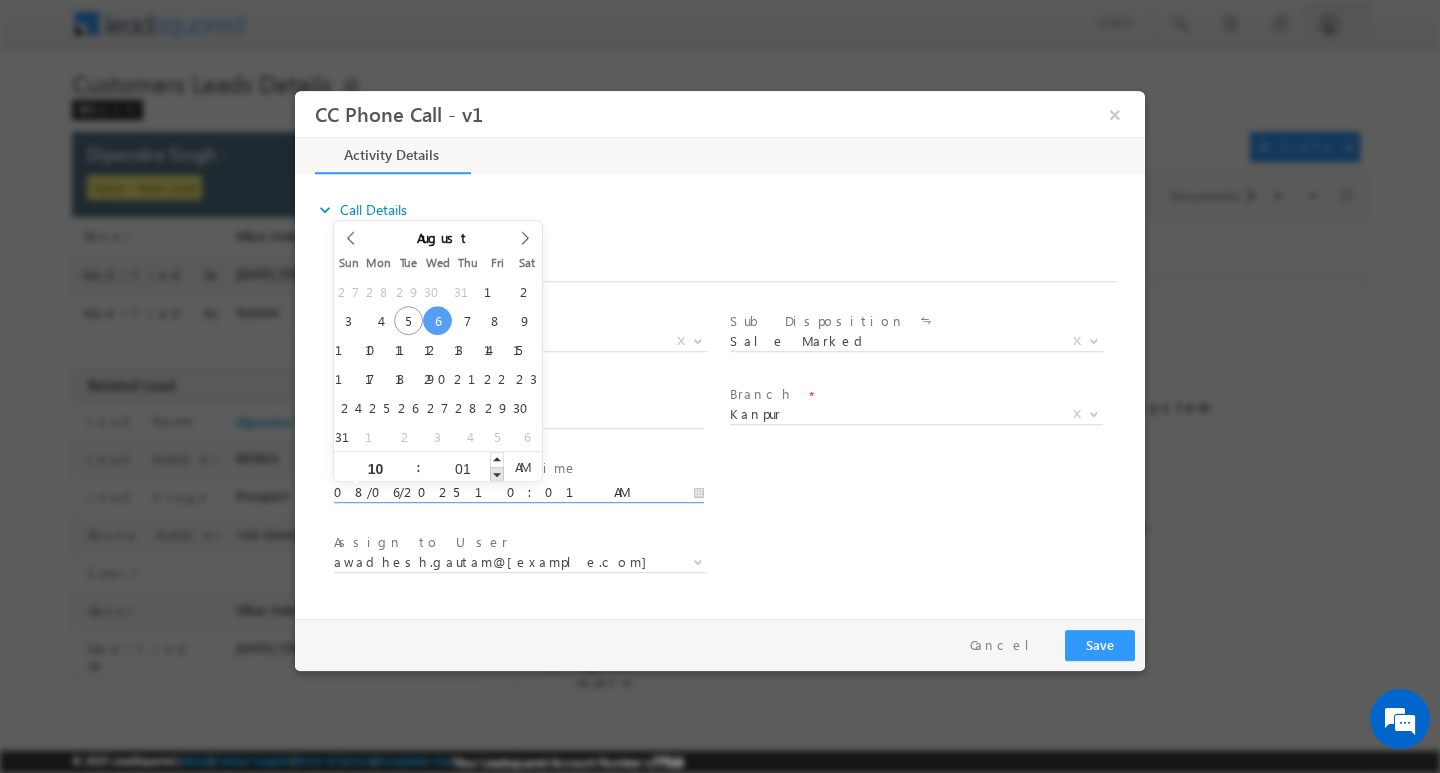 click at bounding box center [497, 473] 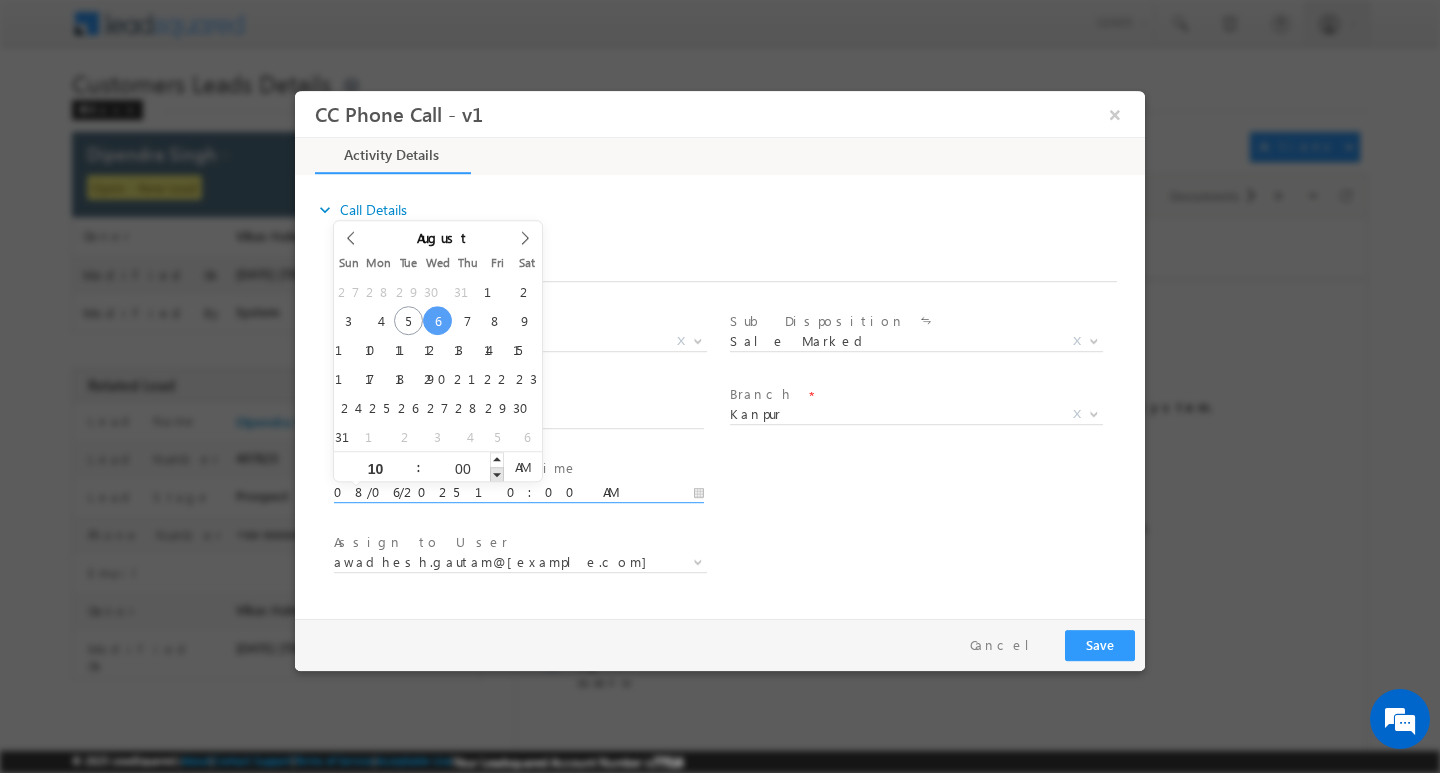 click at bounding box center [497, 473] 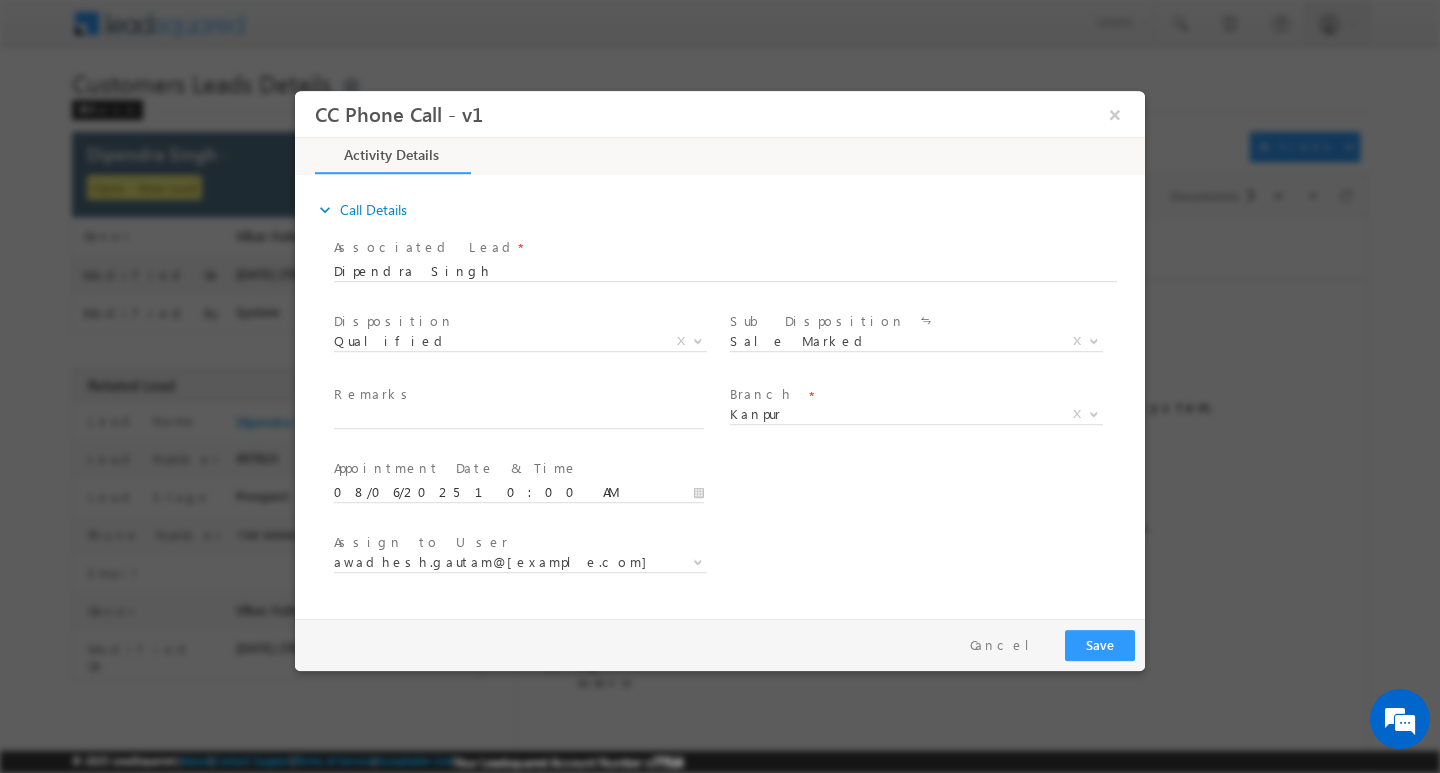 click on "Assign to User
*
awadhesh.gautam@sgrlimited.in mohd.ayyoob@sgrlimited.in mohit.mishra@sgrlimited.in paras.shukla@sgrlimited.in rajkishor@sgrlimited.in rohan.kanojia@sgrlimited.in rohit.lal@sgrlimited.in rohit.agnihotri@sgrlimited.in sandeep.gupta@sgrlimited.in satendra.dixit@sgrlimited.in shailendra.sahu@sgrlimited.in suraj.kumar@sgrlimited.in ujjwal.trivedi@sgrlimited.in awadhesh.gautam@sgrlimited.in" at bounding box center (737, 564) 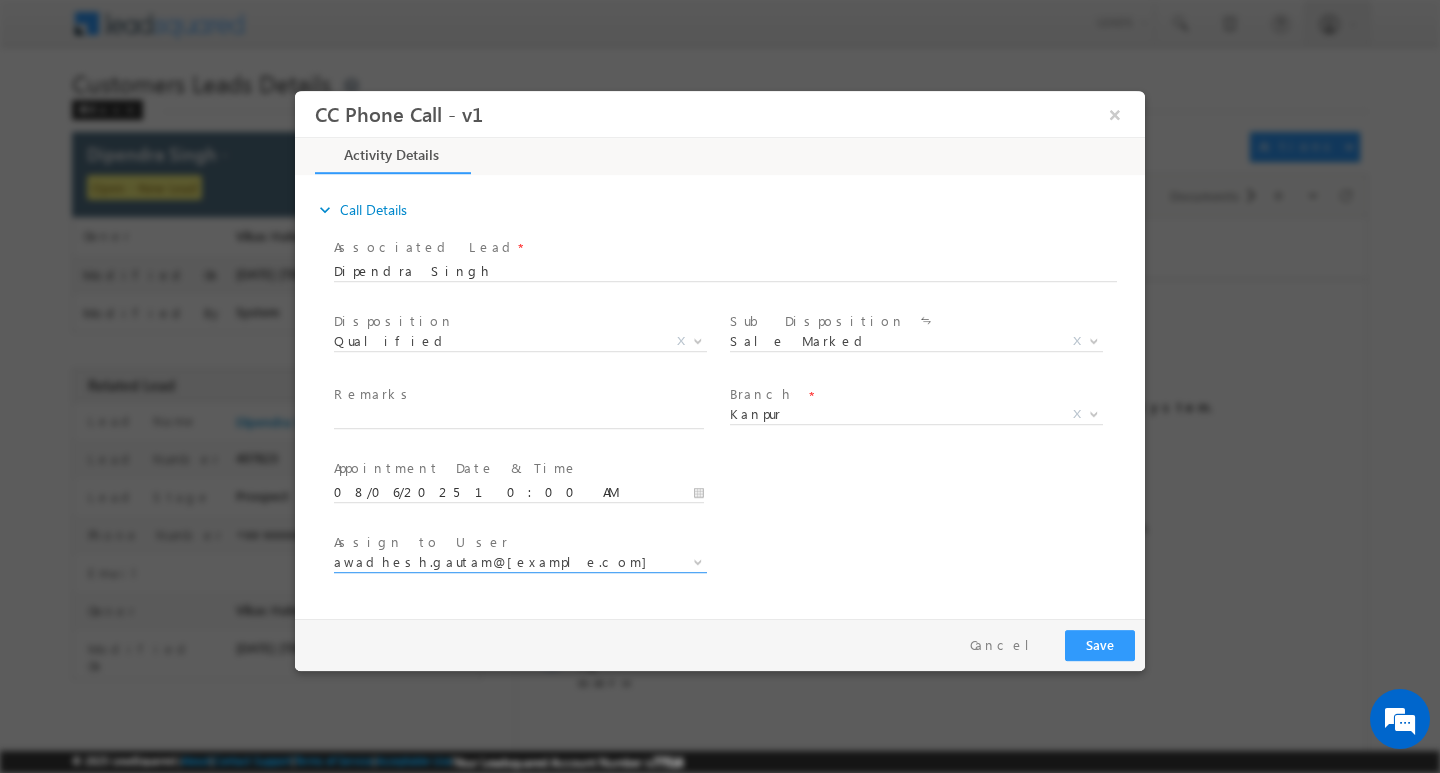 click on "awadhesh.gautam@sgrlimited.in" at bounding box center [496, 561] 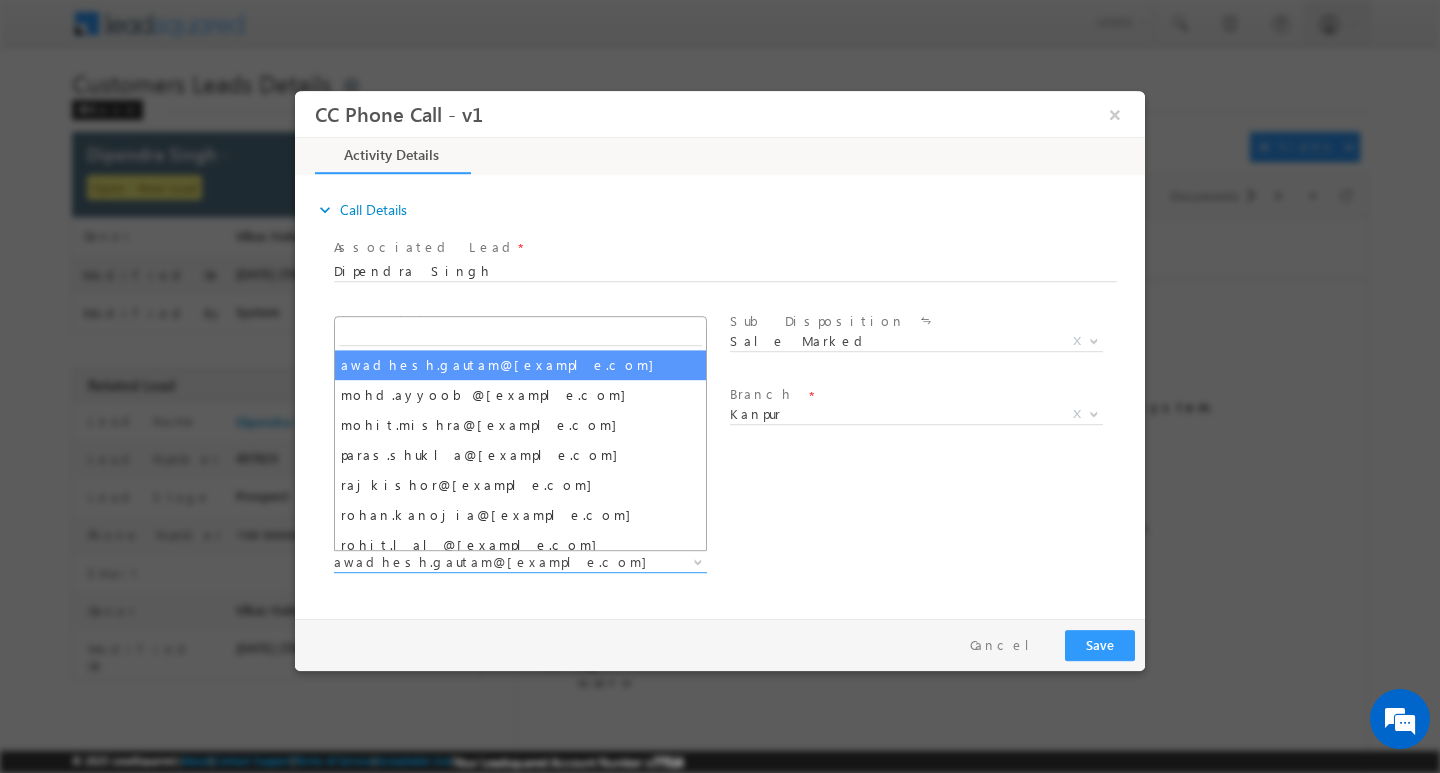 click at bounding box center (520, 332) 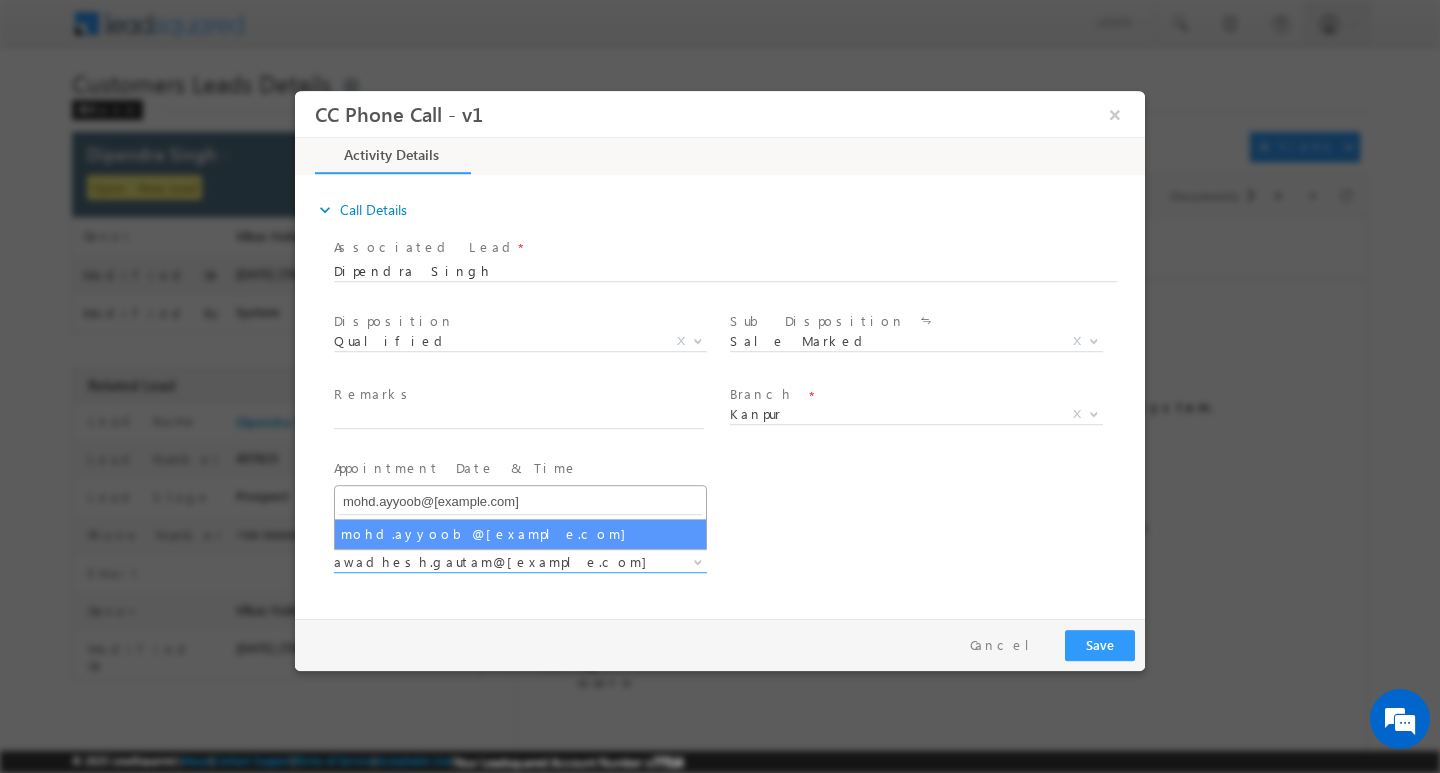 type on "mohd.ayyoob@sgrlimited.in" 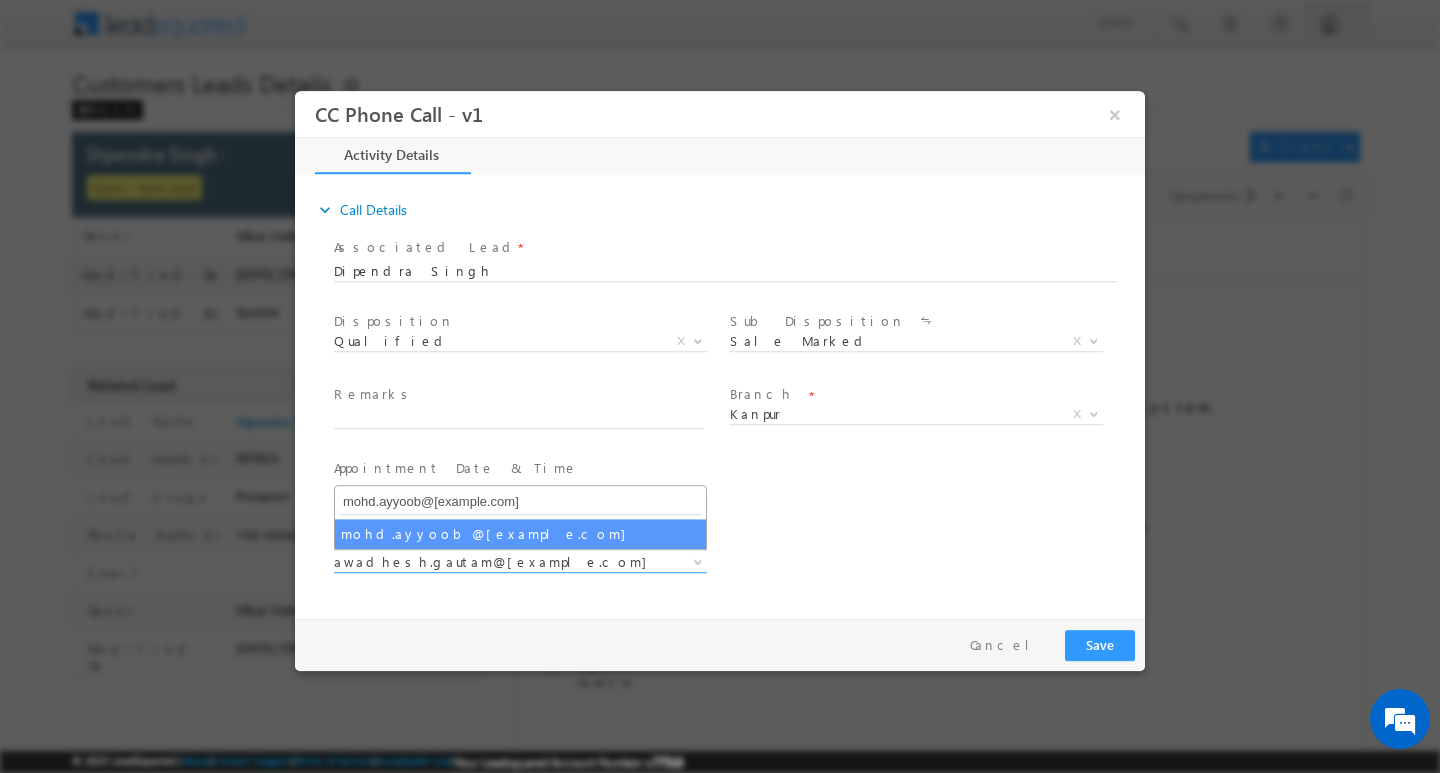 select on "mohd.ayyoob@sgrlimited.in" 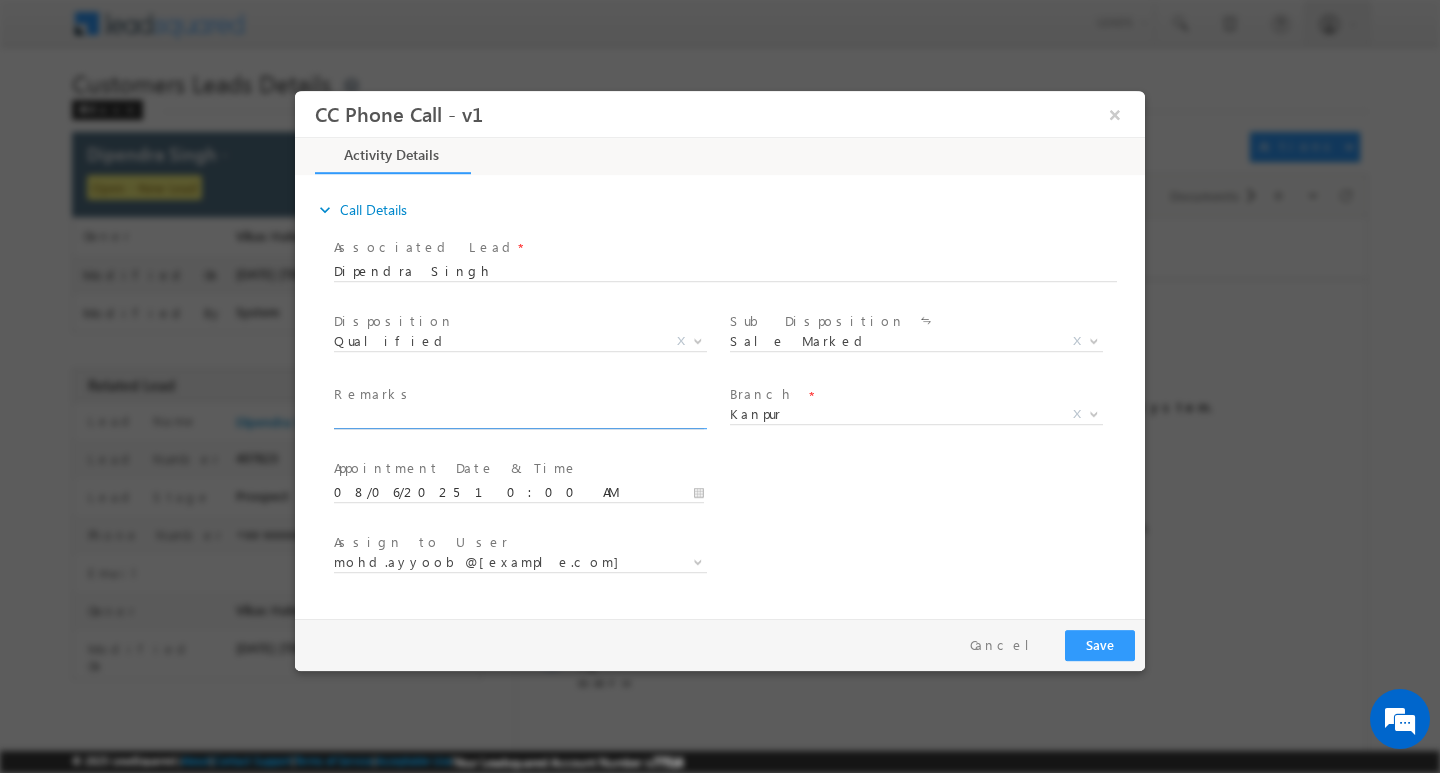 click at bounding box center [519, 418] 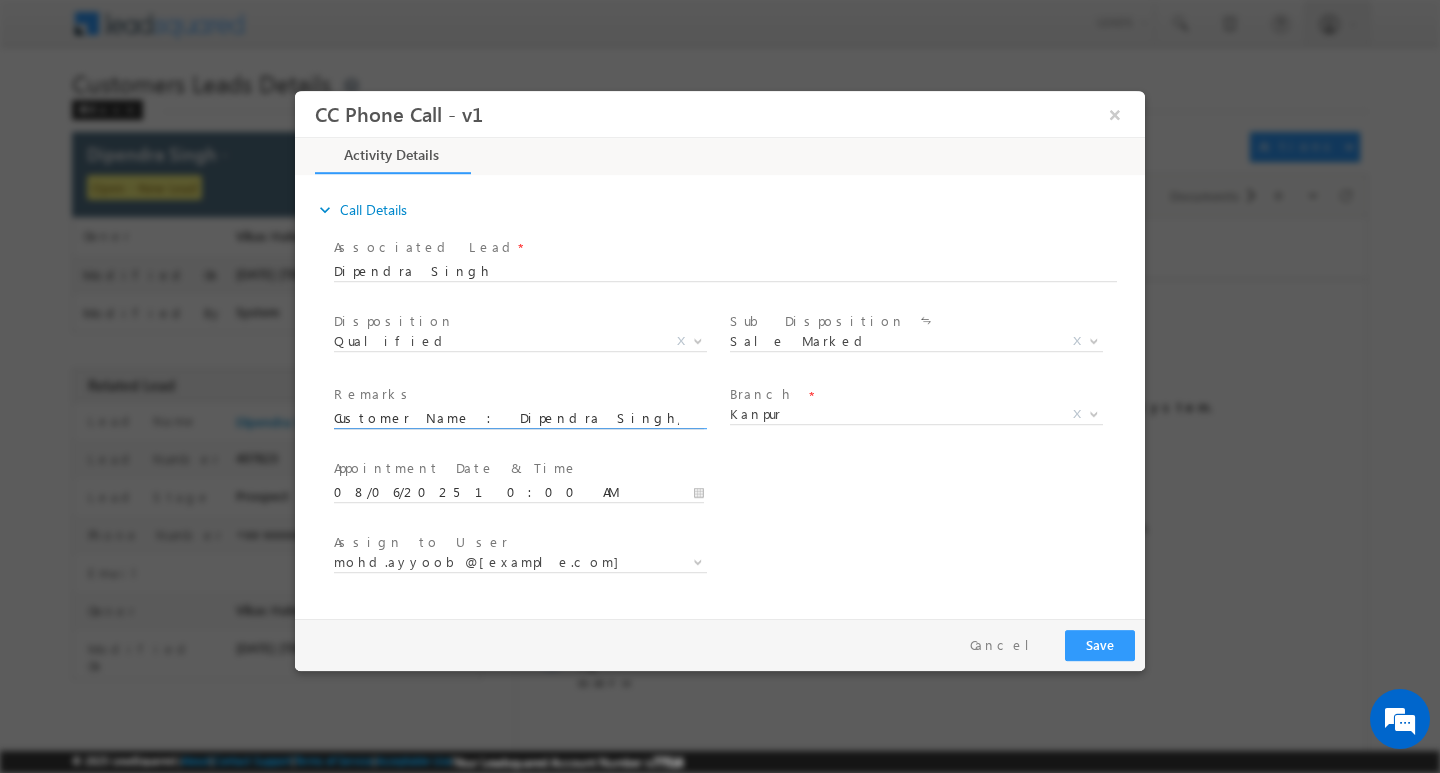 scroll, scrollTop: 0, scrollLeft: 828, axis: horizontal 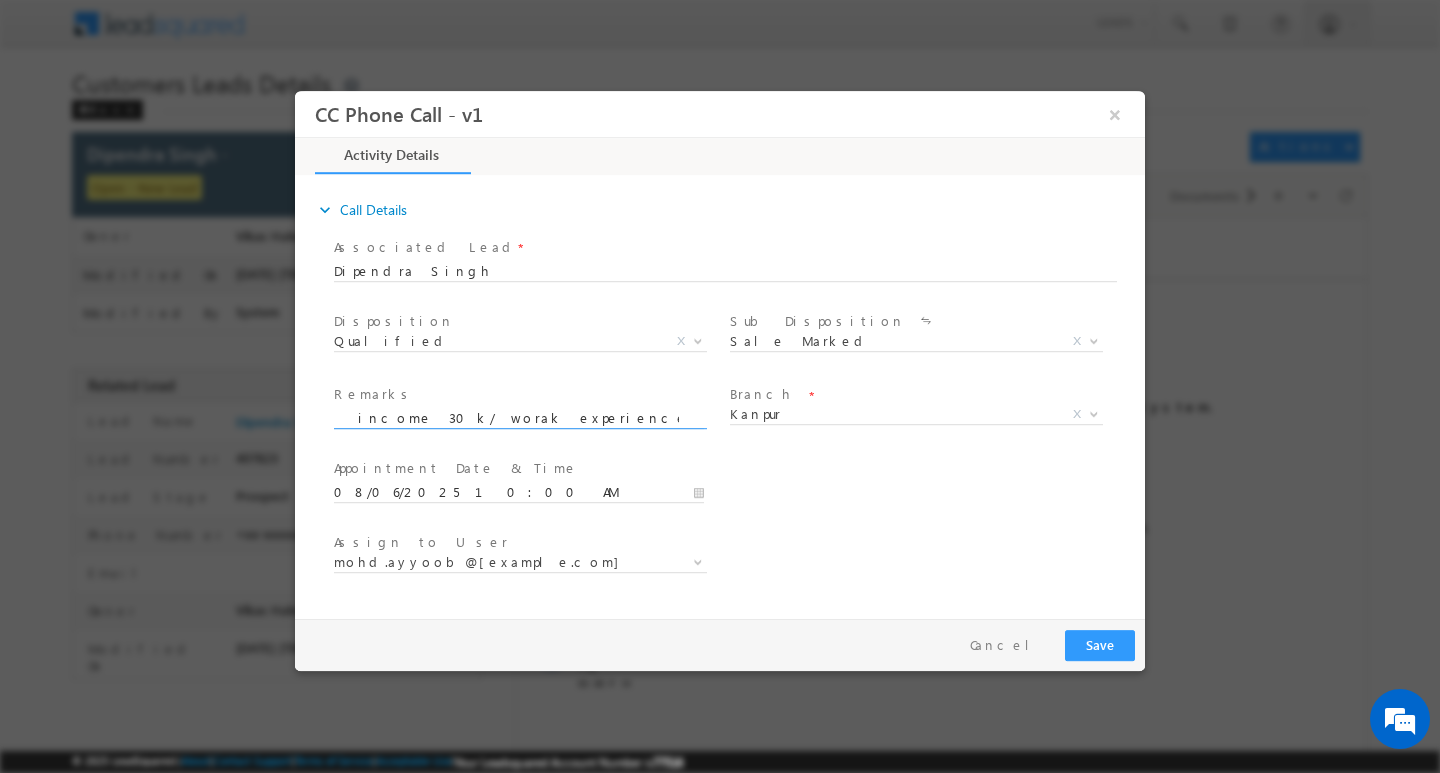 type on "Customer Name : Dipendra Singh/ ag 31/  b / self employed /  mothei income 30k/ worak experience : 10y/  loan type : renovtion :loan amount 7l/  PROPERTY TYPE / MC / CIBI SCRO 850 :  aad :lokisha pura" 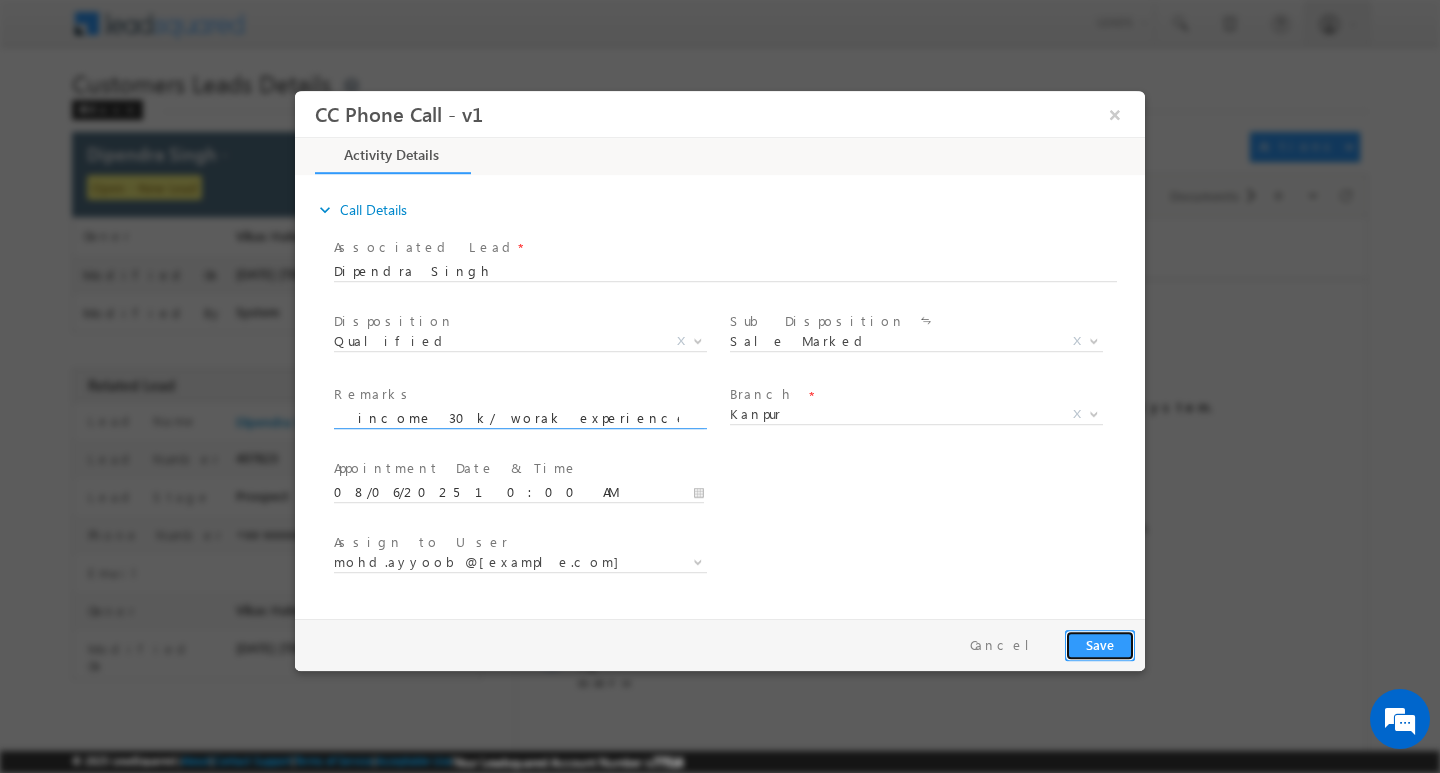 scroll, scrollTop: 0, scrollLeft: 0, axis: both 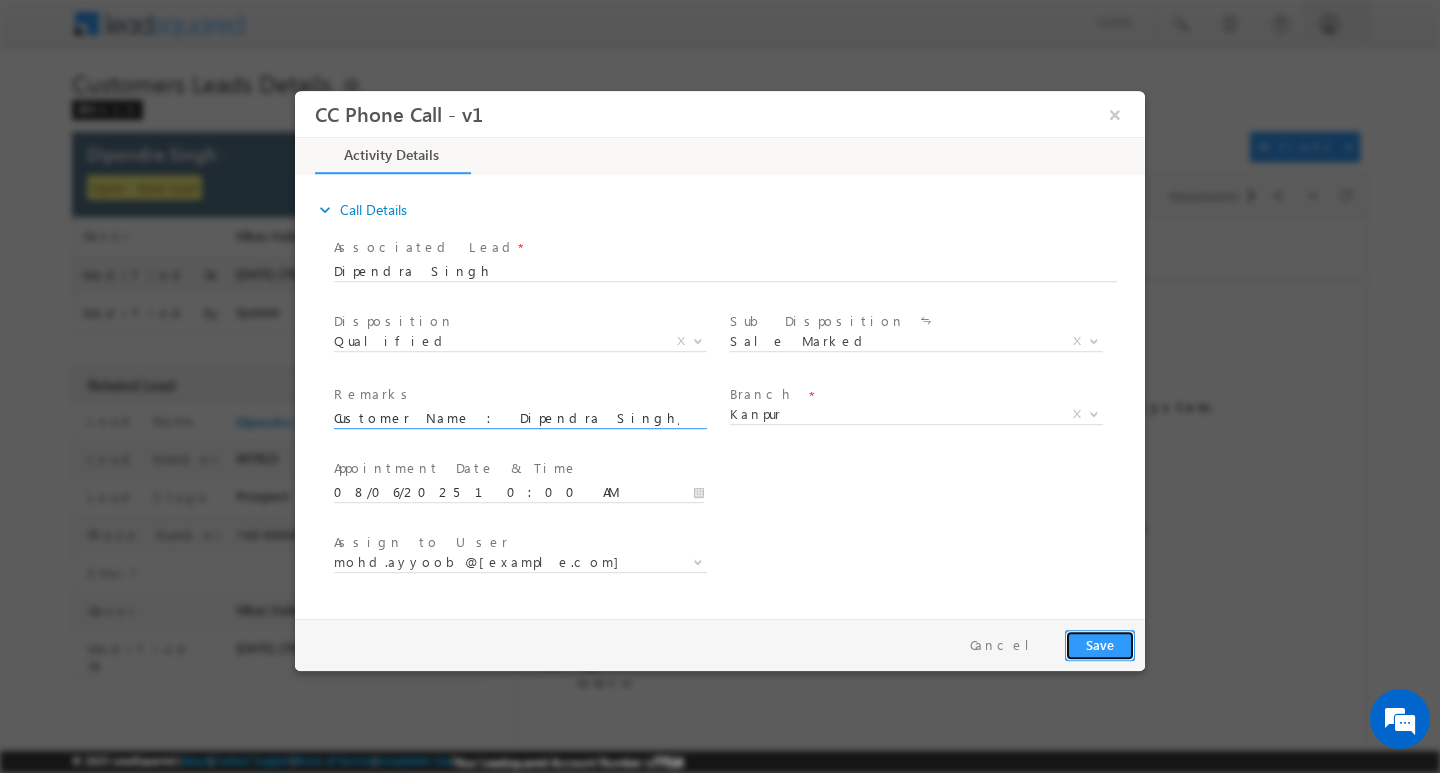 click on "Save" at bounding box center (1100, 644) 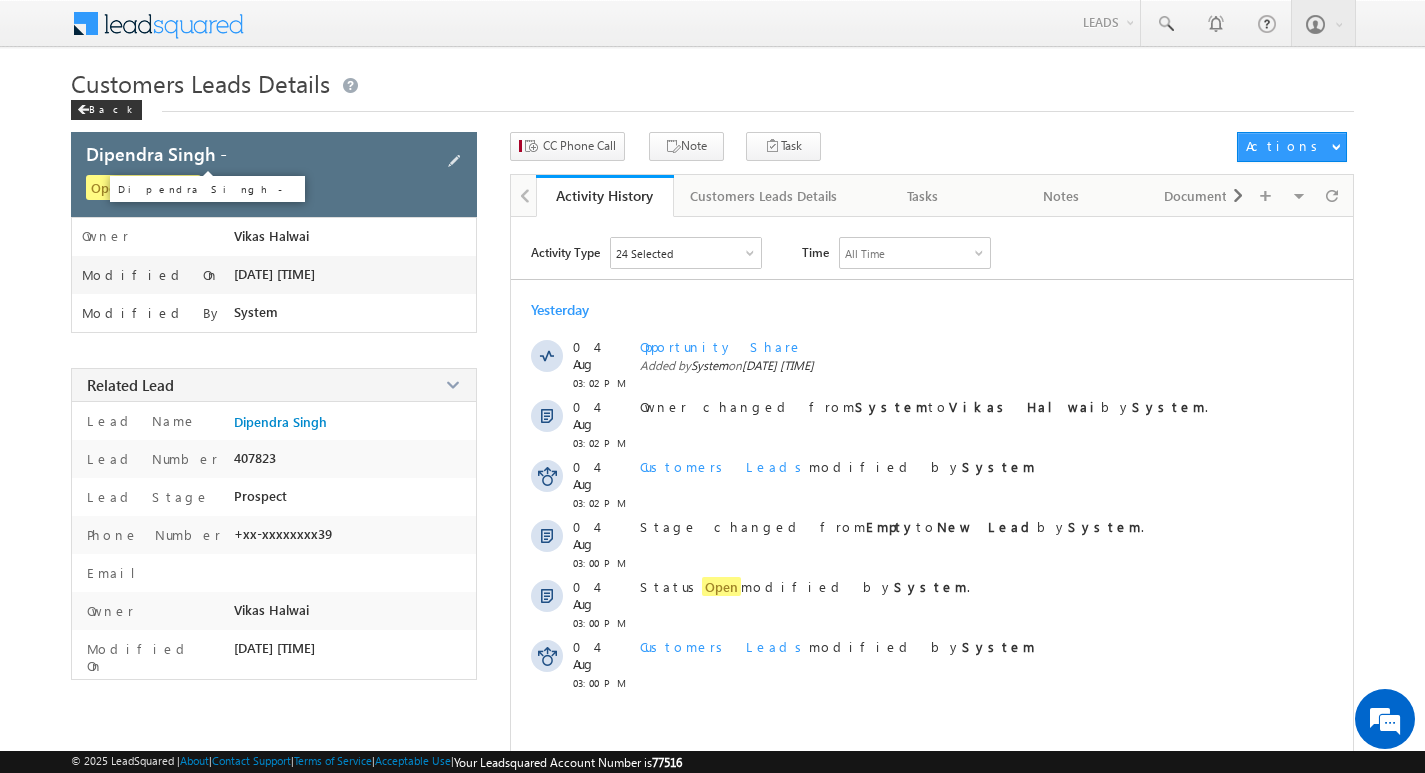 click on "Dipendra Singh  -" at bounding box center [156, 153] 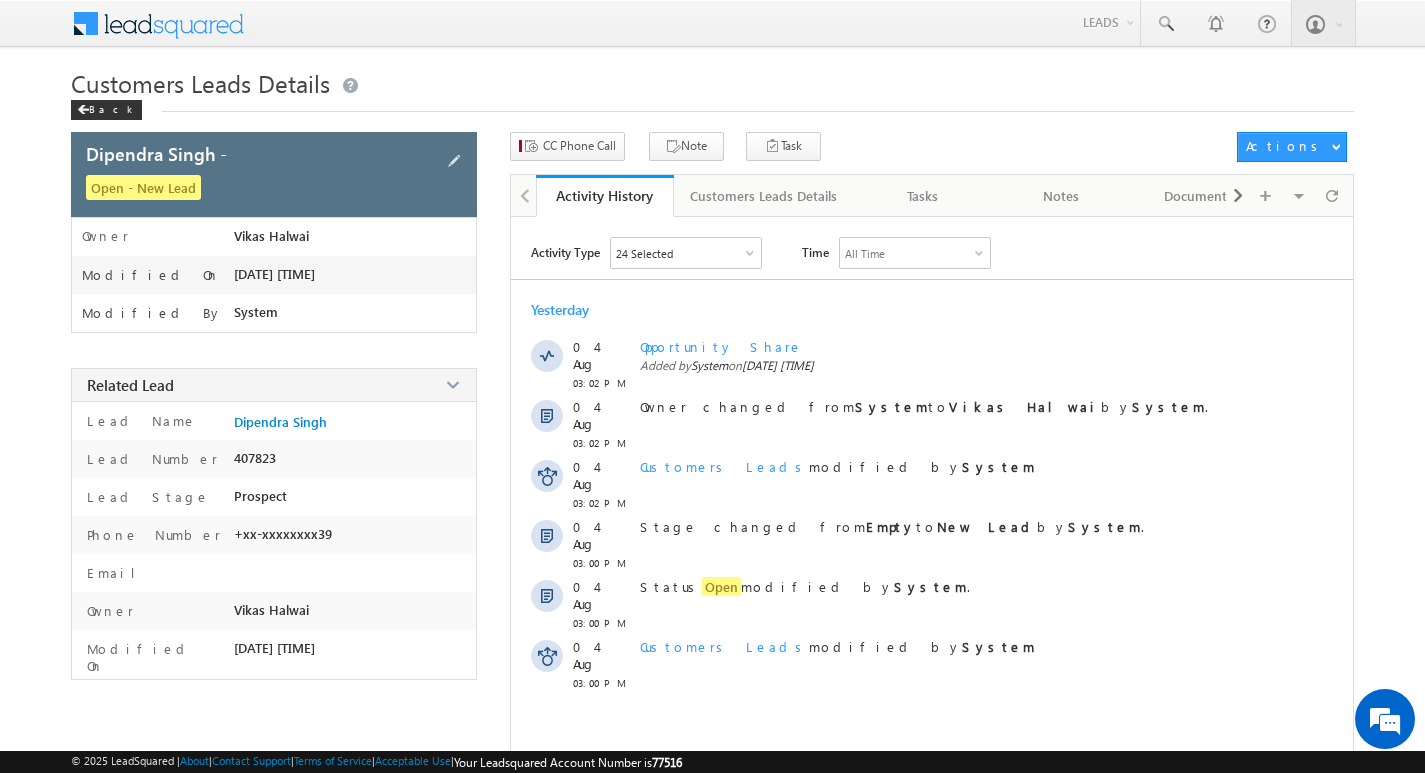 click on "Dipendra Singh  -" at bounding box center (251, 153) 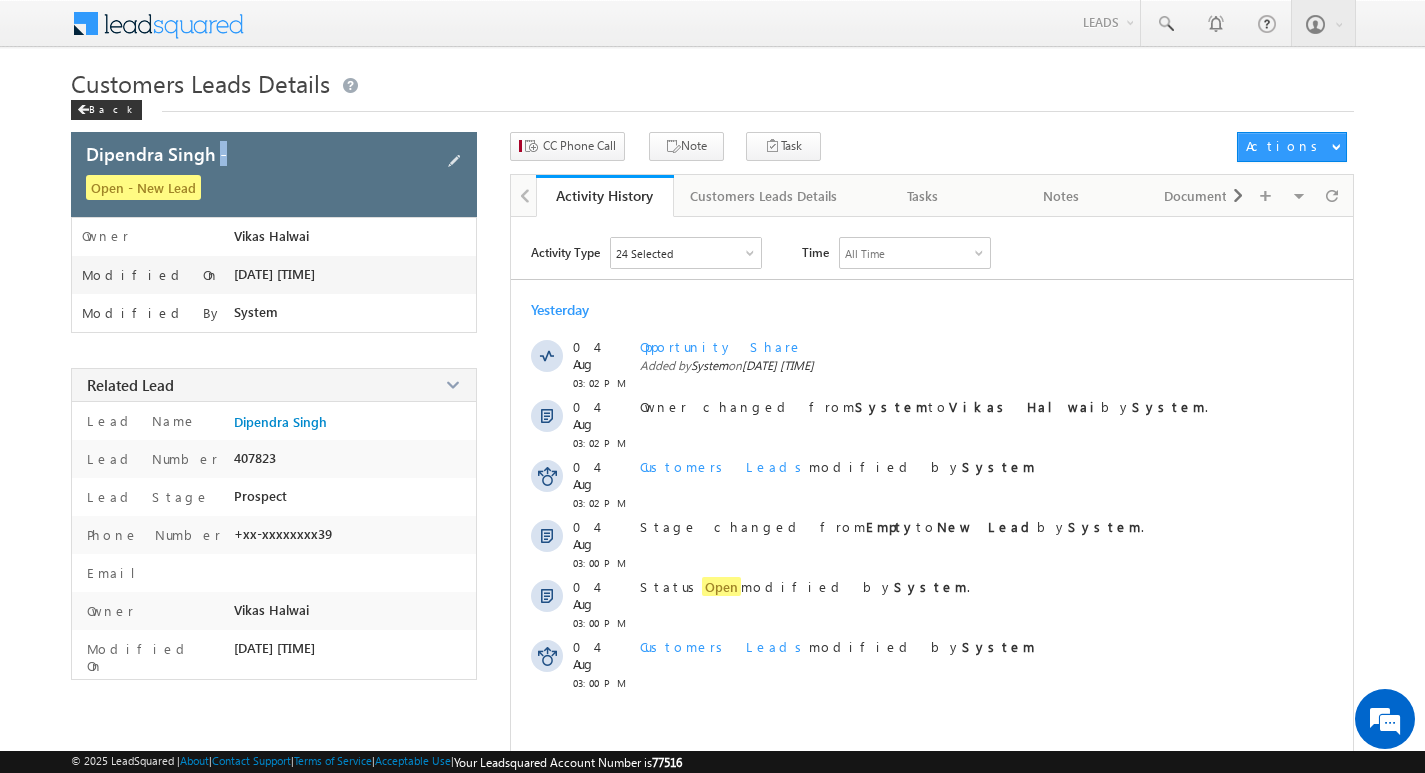 click on "Dipendra Singh  -" at bounding box center [251, 153] 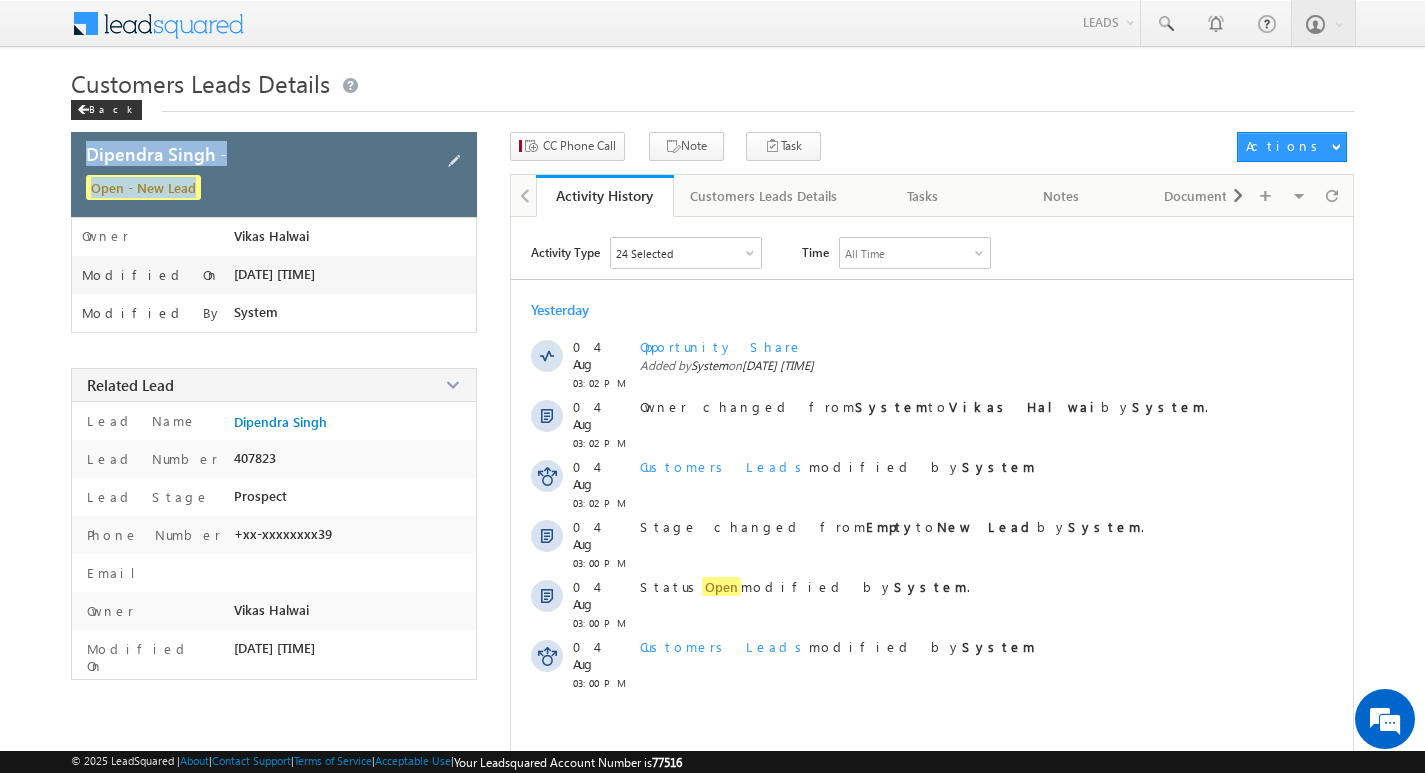 click on "Dipendra Singh  -" at bounding box center [251, 153] 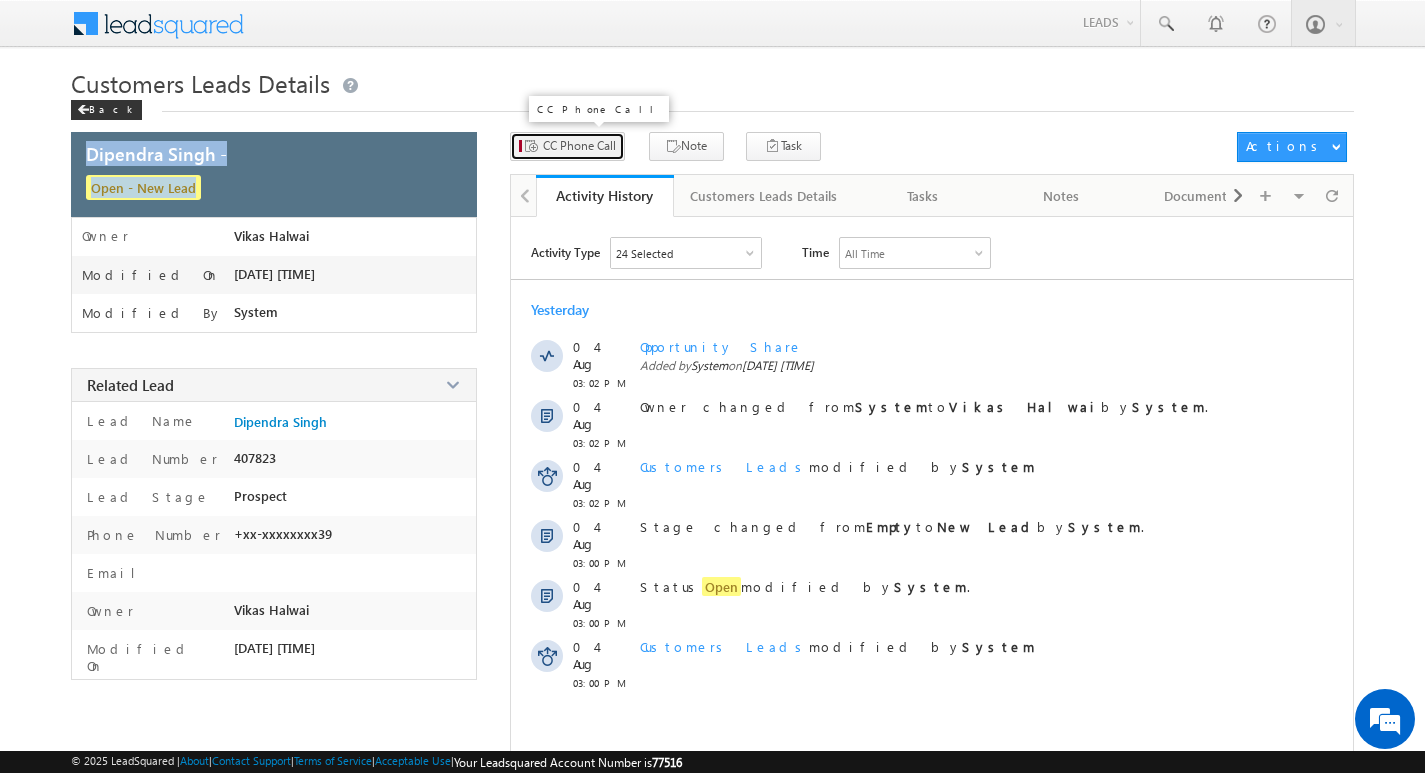 click on "CC Phone Call" at bounding box center [579, 146] 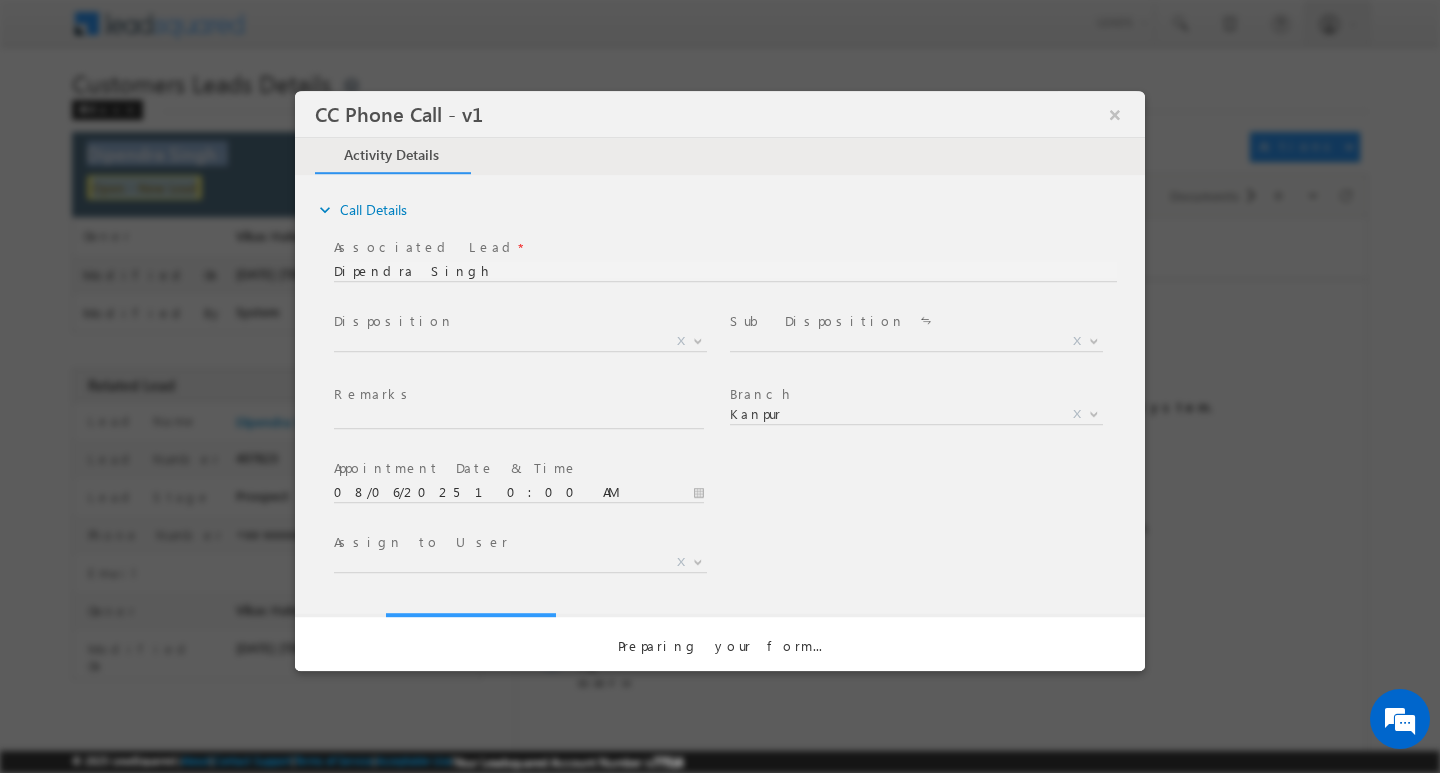 scroll, scrollTop: 0, scrollLeft: 0, axis: both 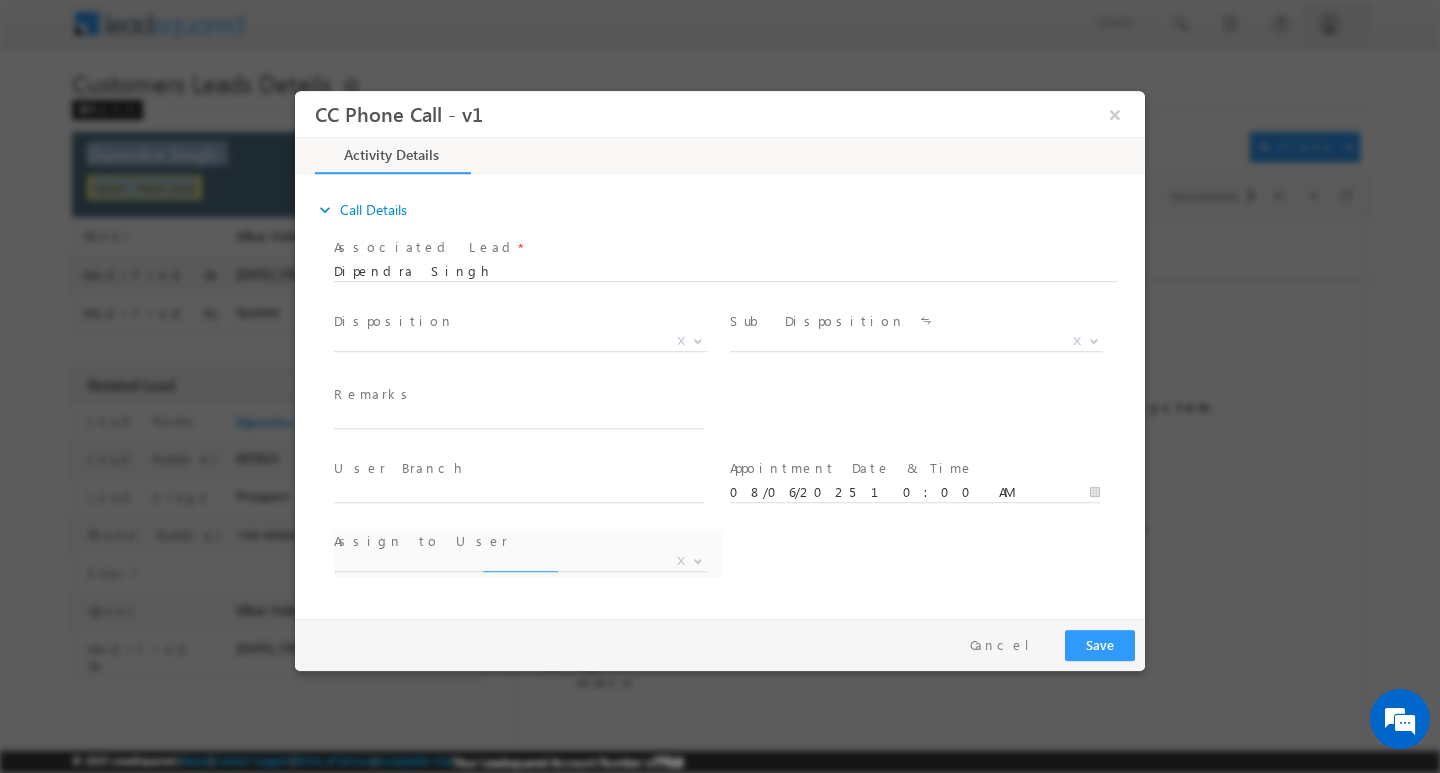 select on "awadhesh.gautam@sgrlimited.in" 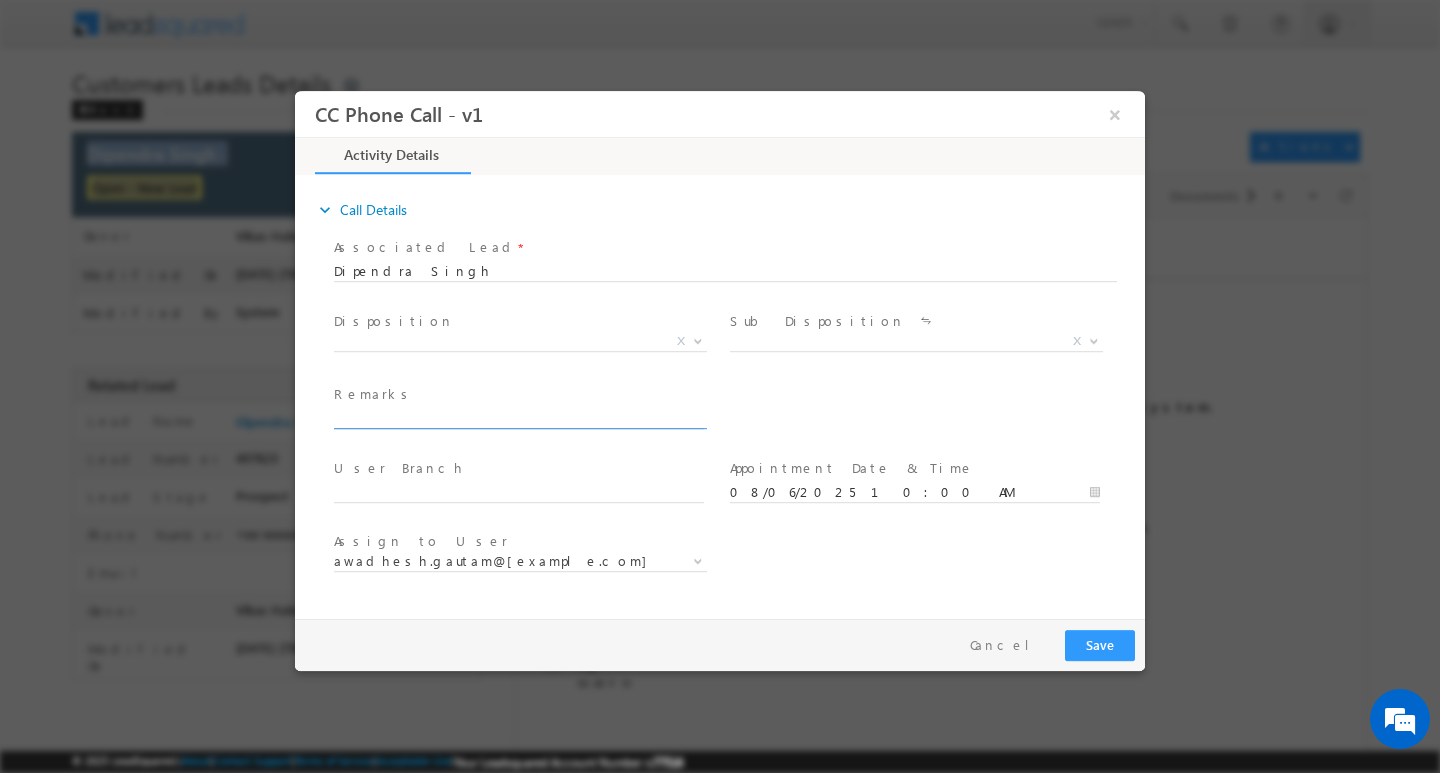 click at bounding box center [519, 418] 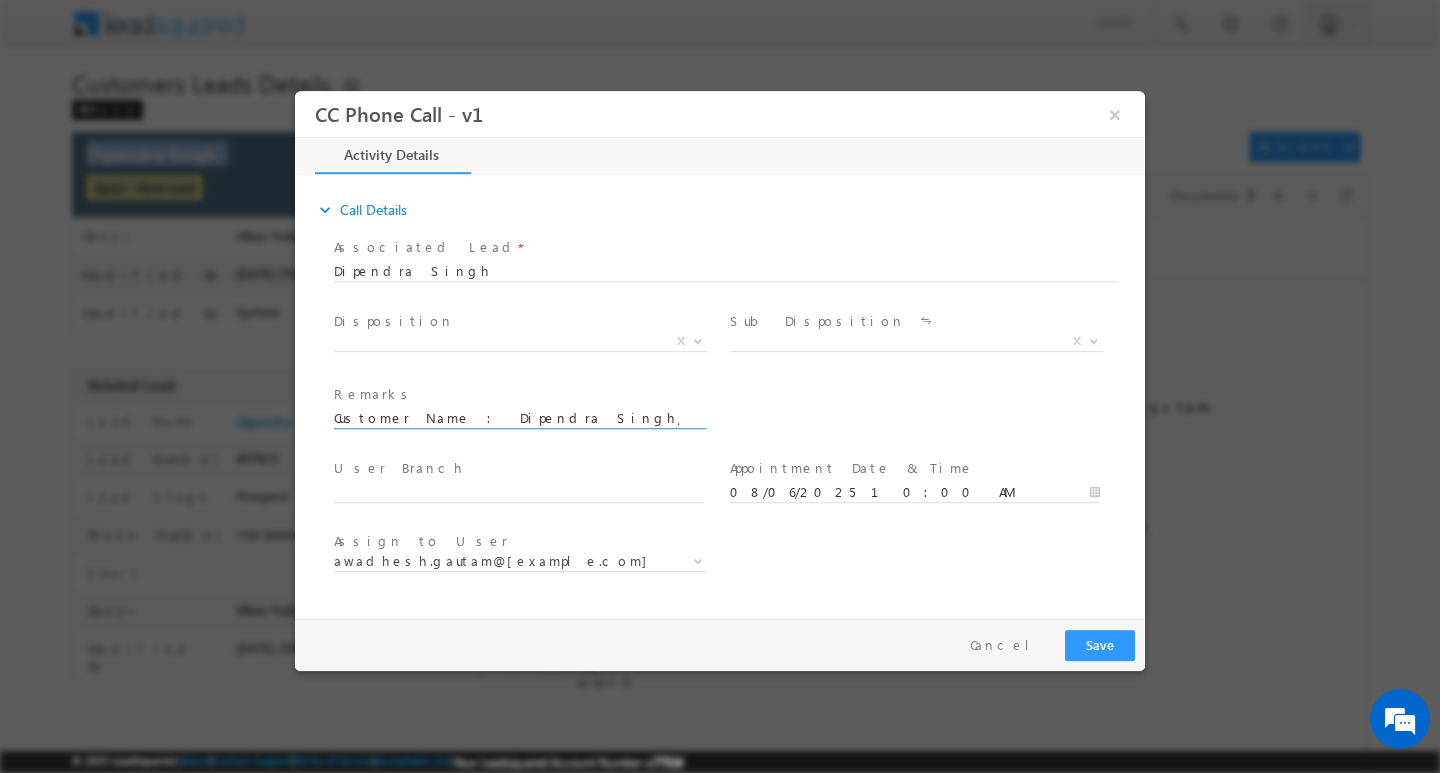 scroll, scrollTop: 0, scrollLeft: 828, axis: horizontal 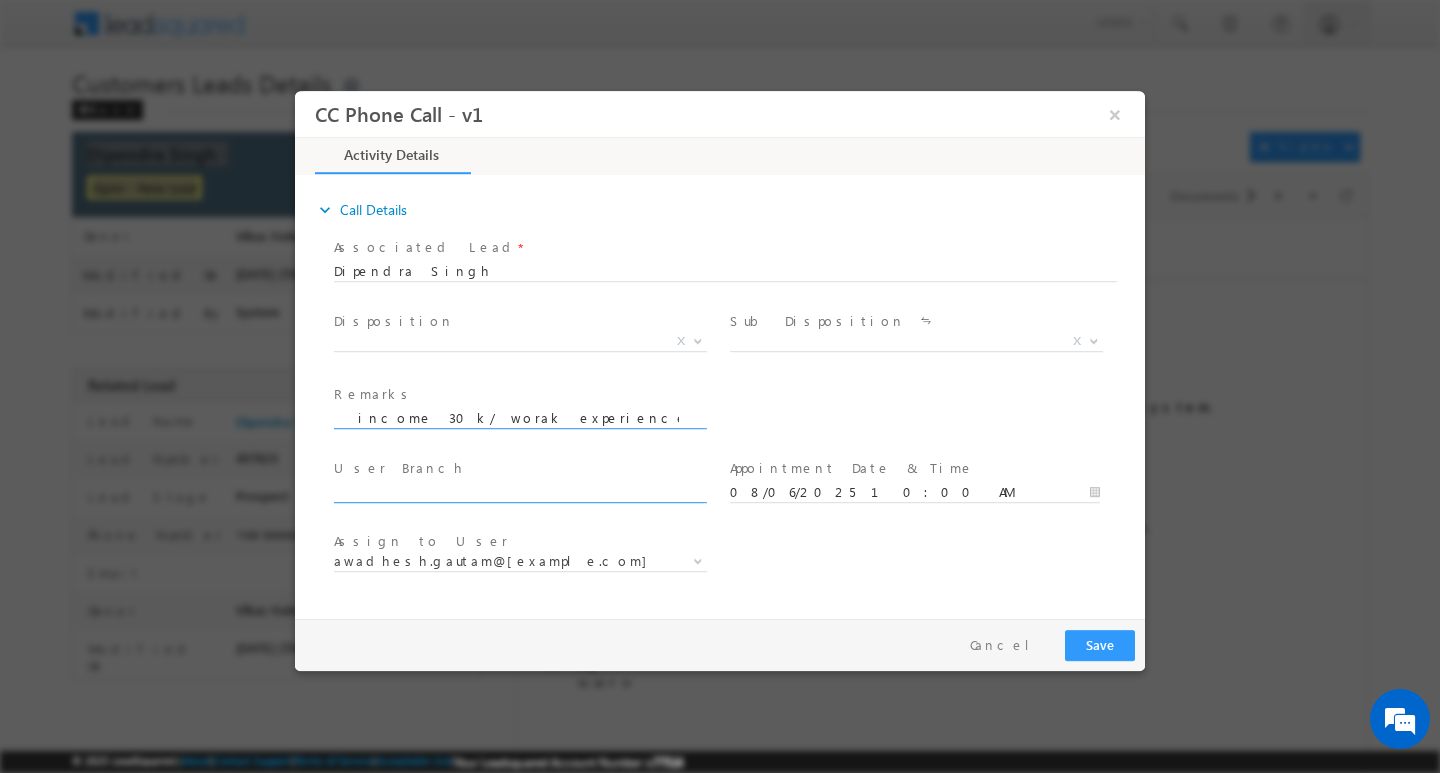 type on "Customer Name : Dipendra Singh/ ag 31/  b / self employed /  mothei income 30k/ worak experience : 10y/  loan type : renovtion :loan amount 7l/  PROPERTY TYPE / MC / CIBI SCRO 850 :  aad :lokisha pura" 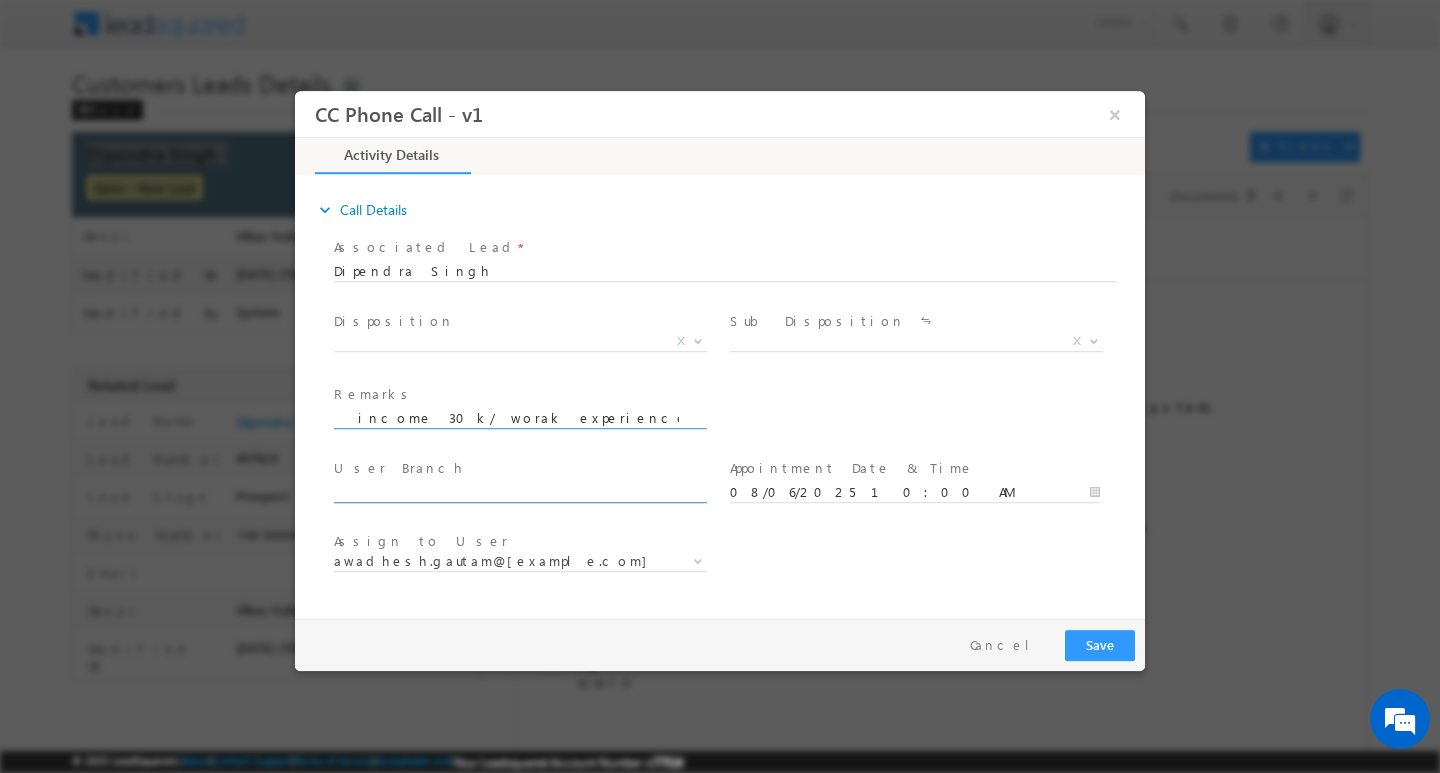 click at bounding box center [519, 492] 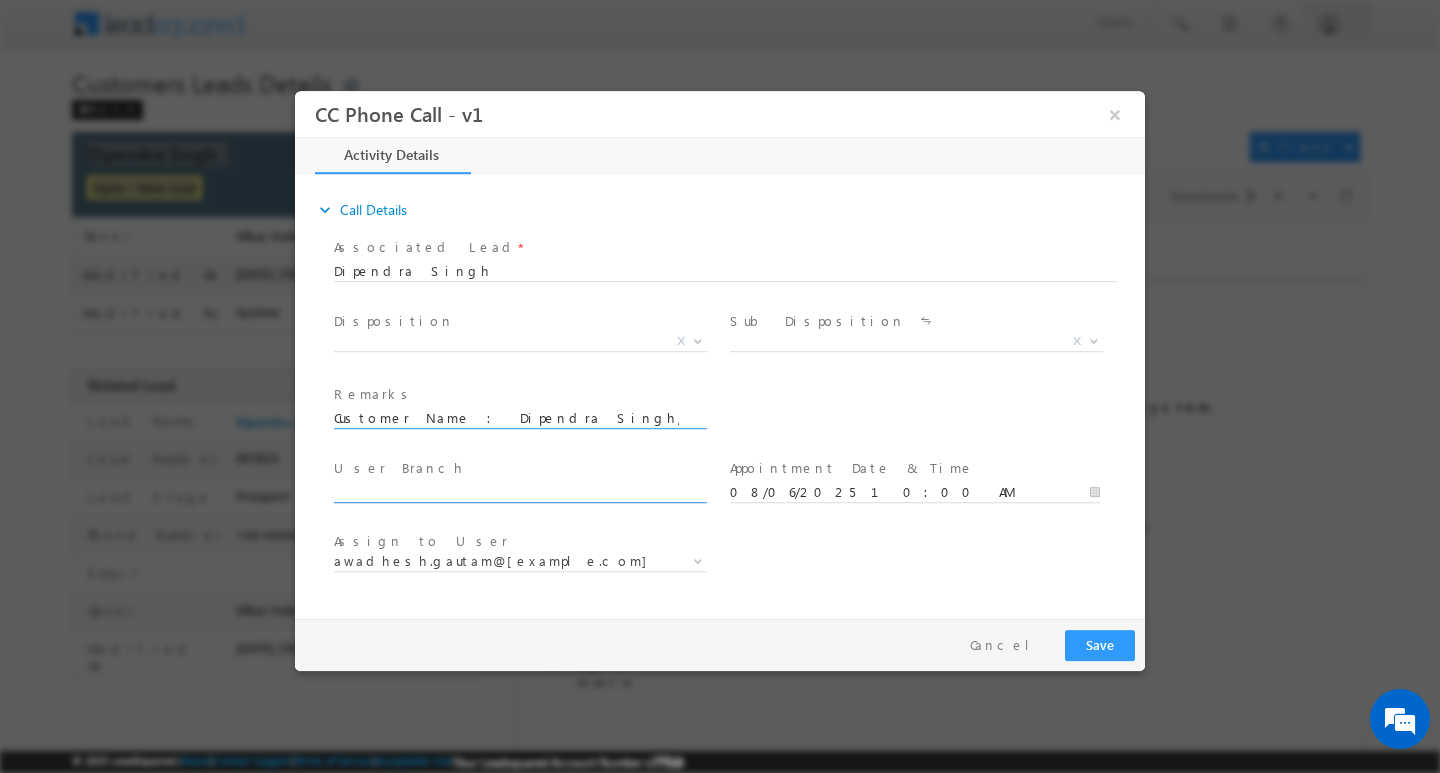 click at bounding box center (519, 492) 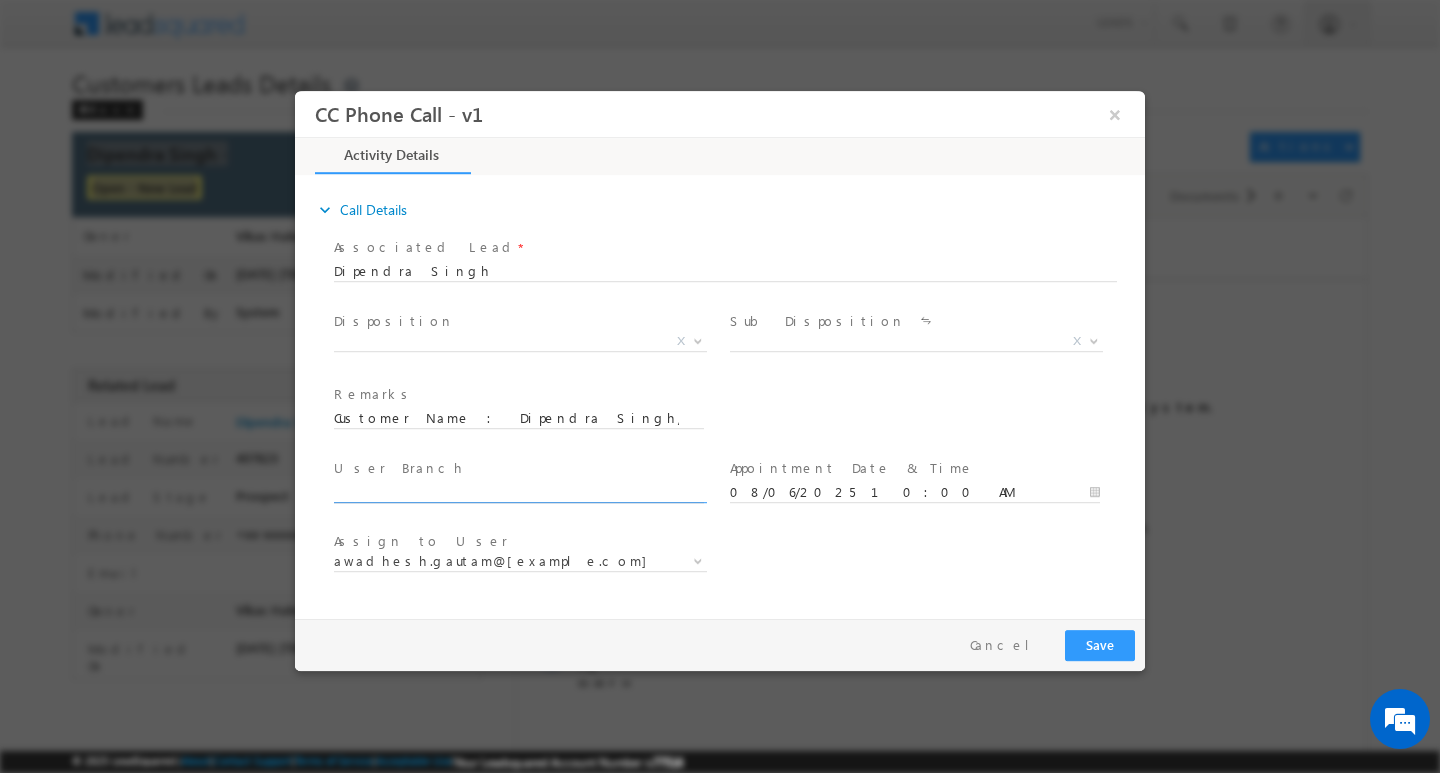 click at bounding box center [519, 492] 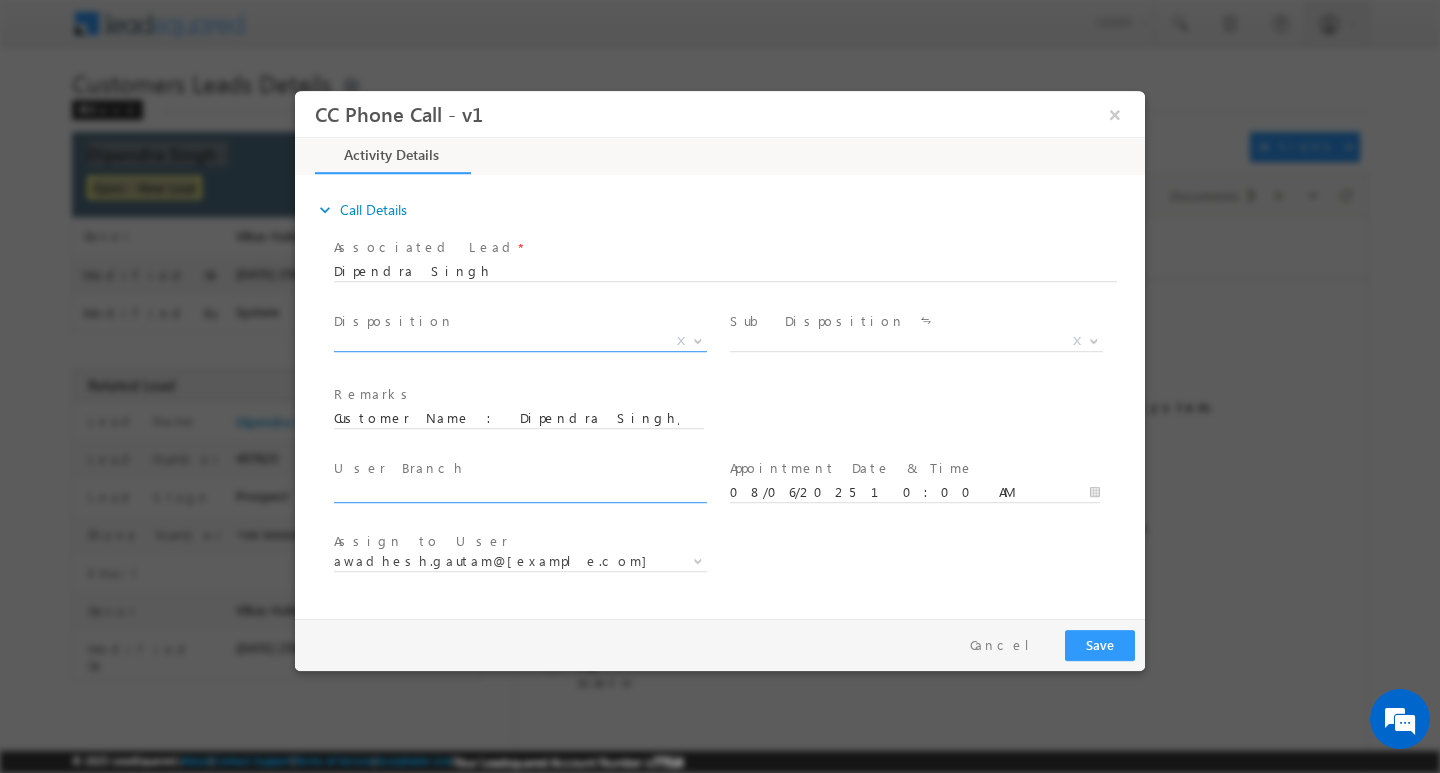 click at bounding box center [698, 339] 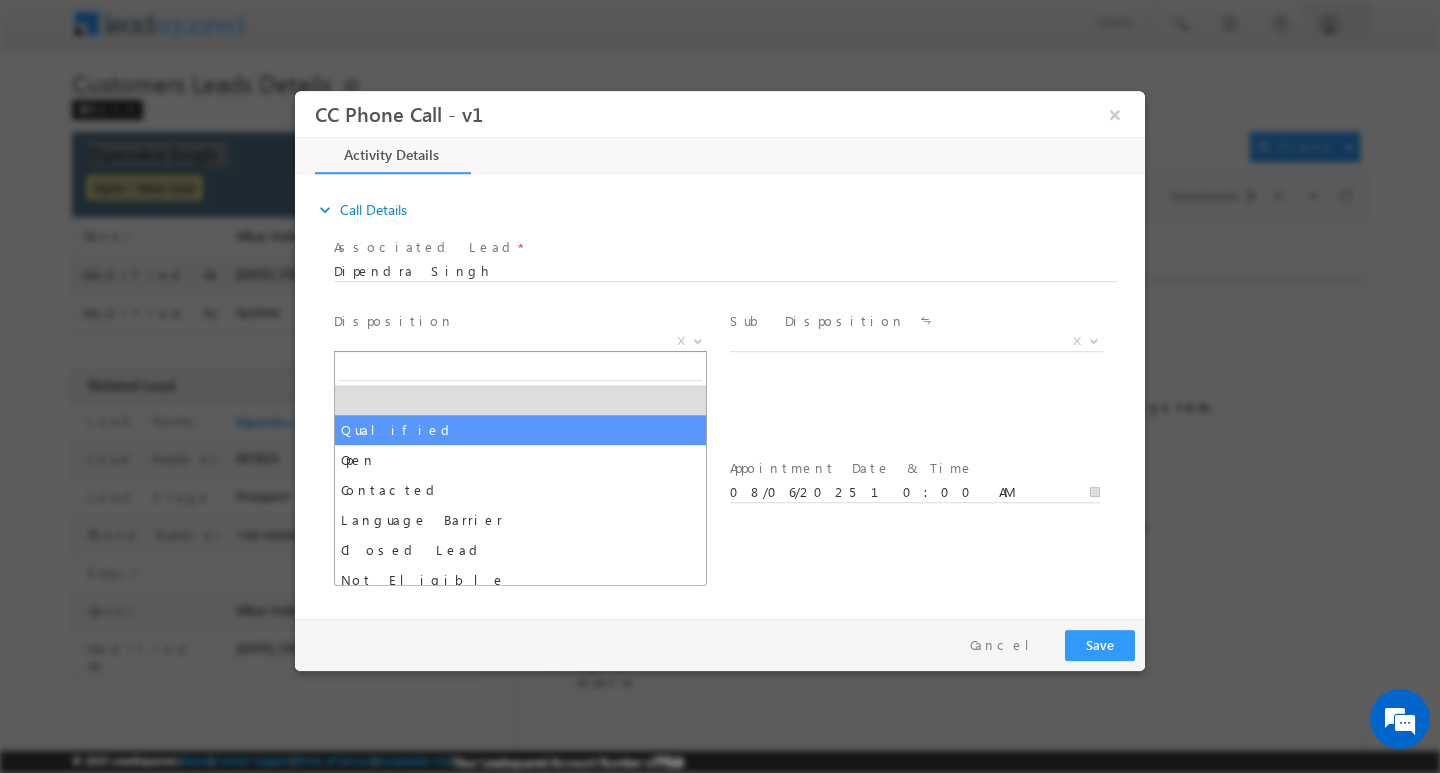 select on "Qualified" 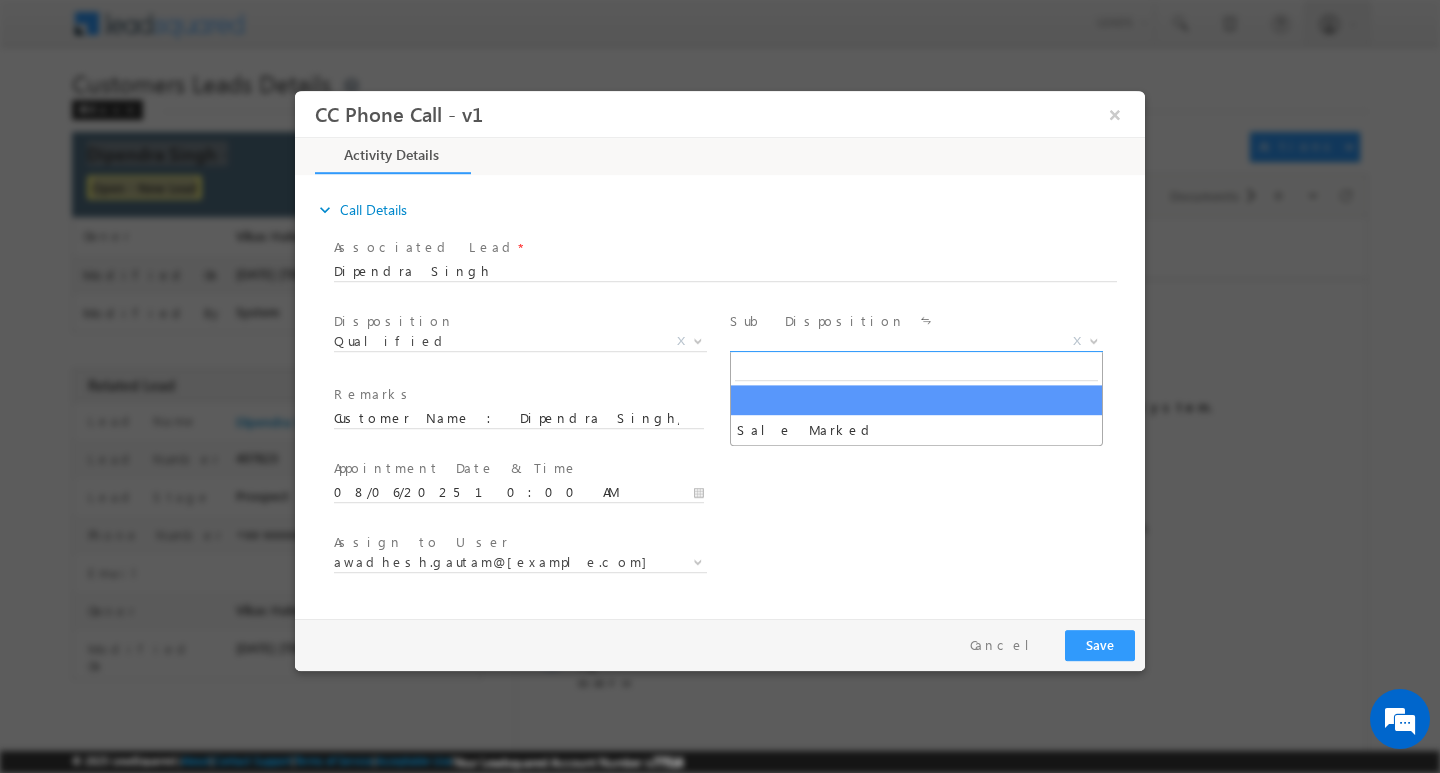 click at bounding box center (1094, 339) 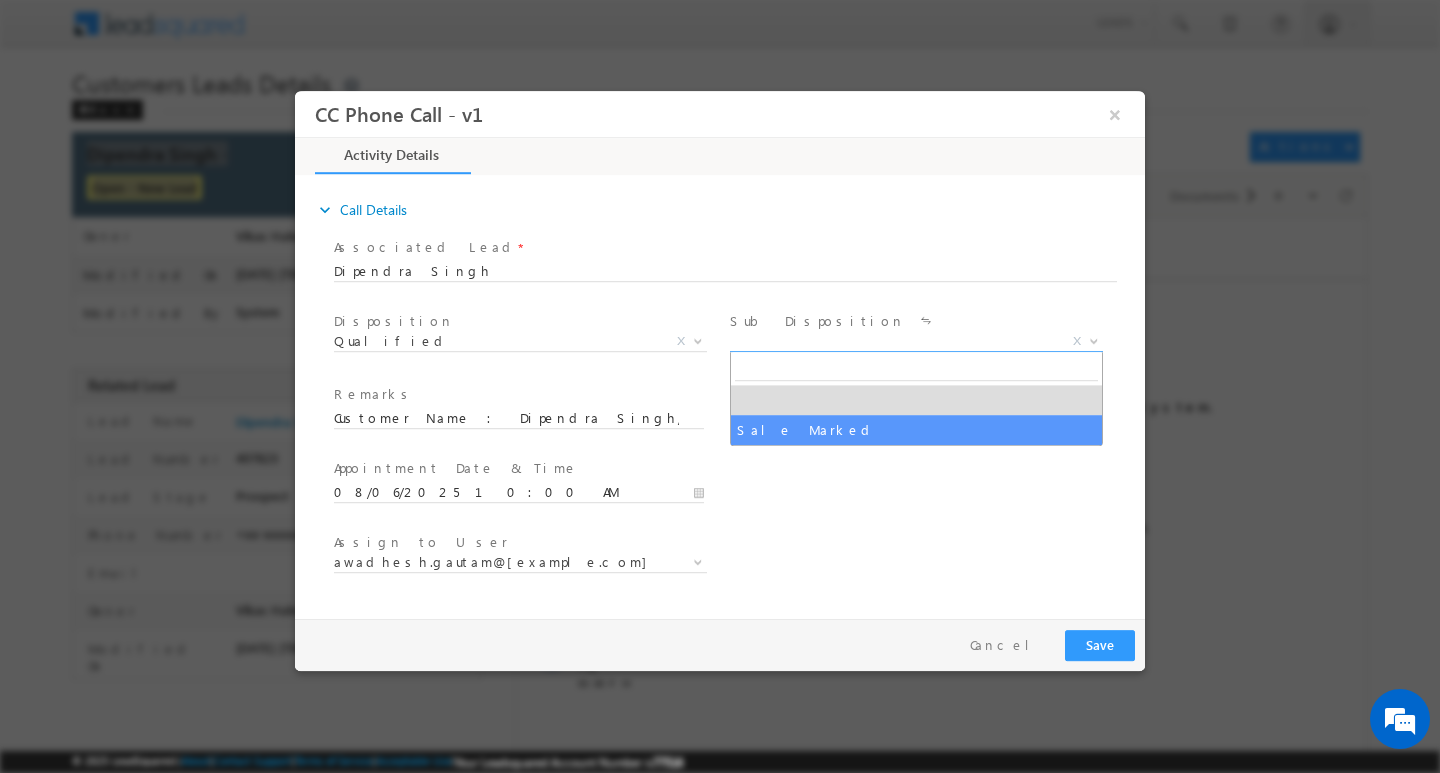 select on "Sale Marked" 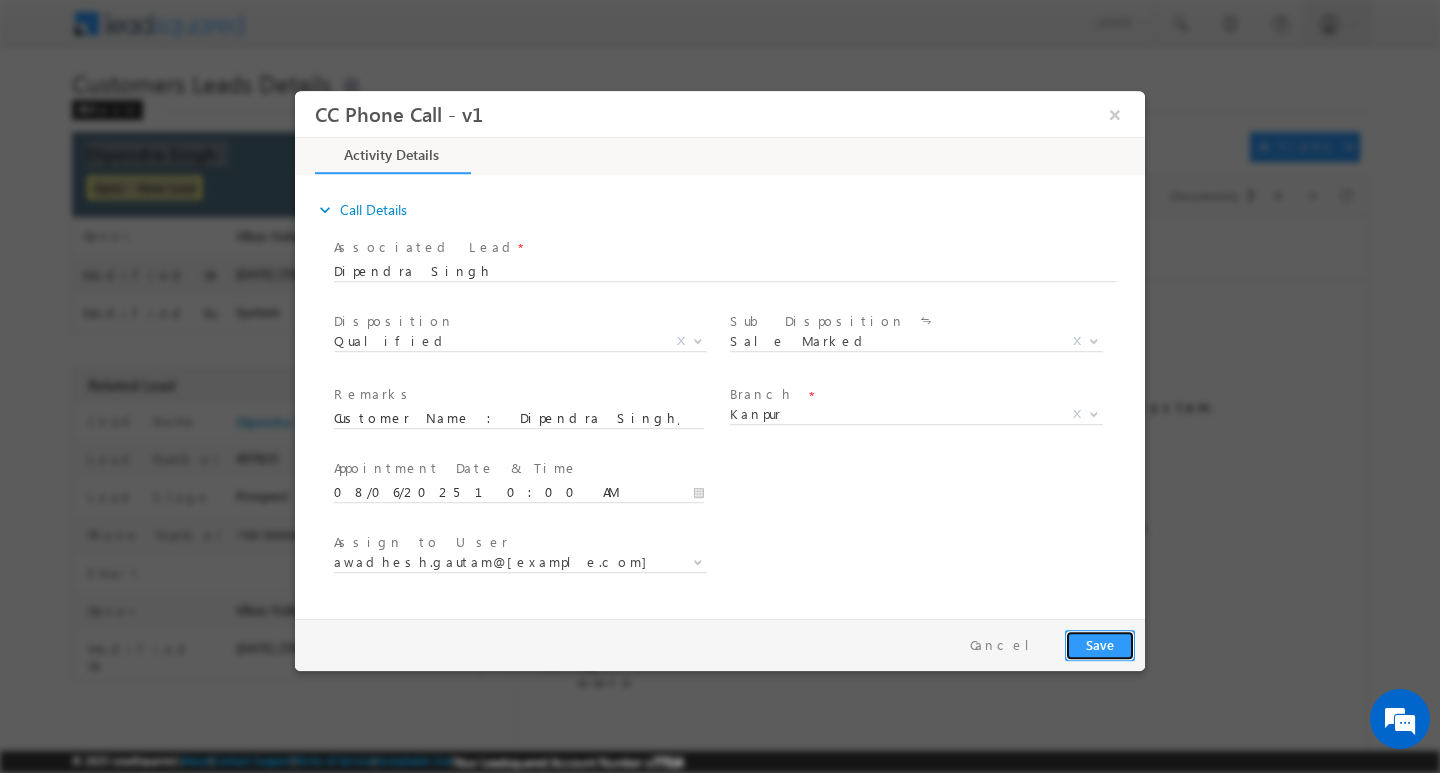 click on "Save" at bounding box center [1100, 644] 